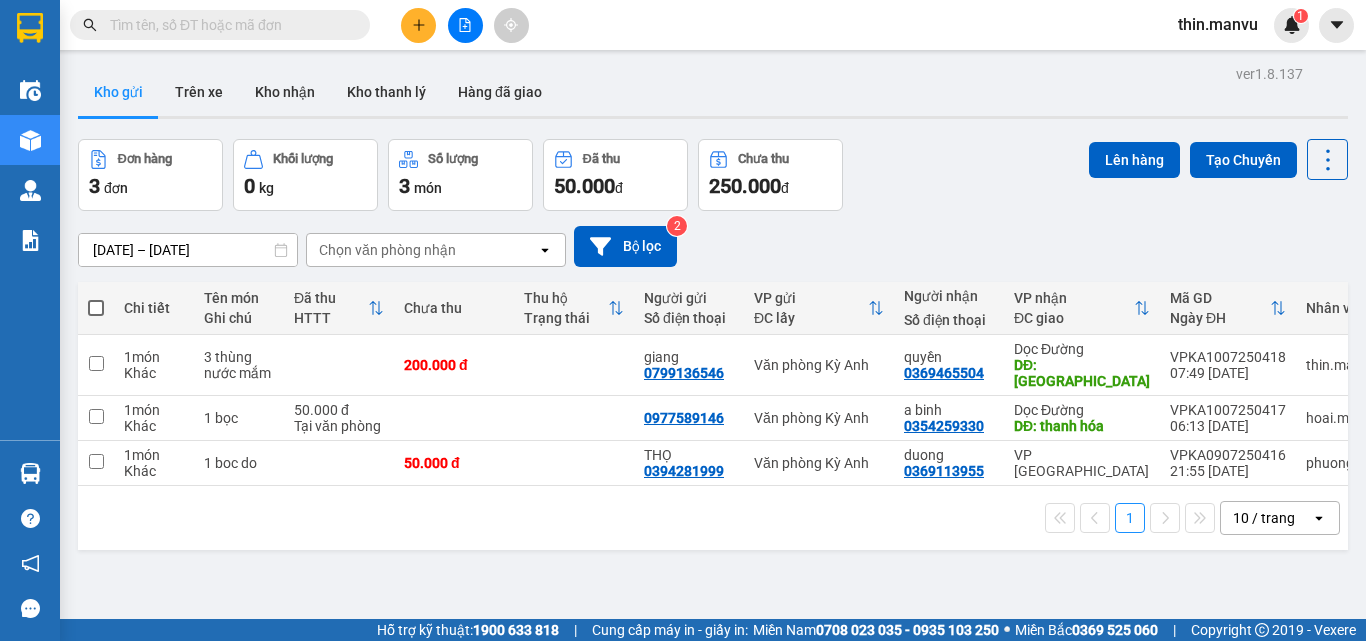 scroll, scrollTop: 0, scrollLeft: 0, axis: both 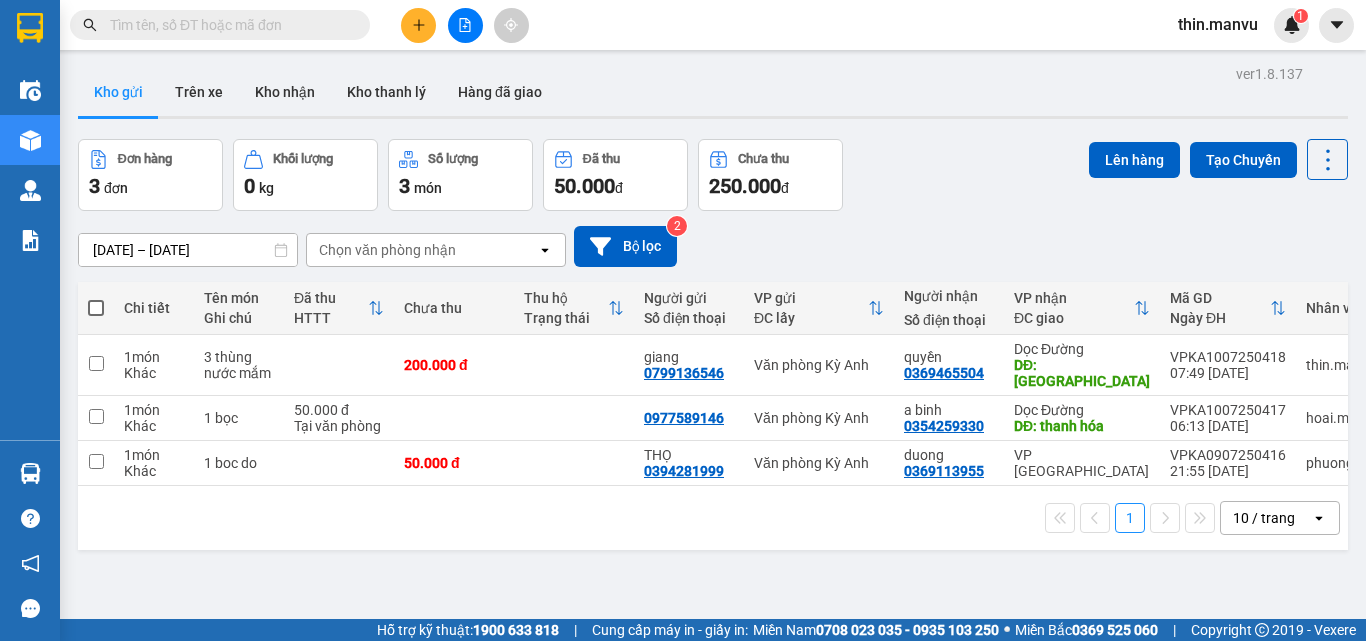 click at bounding box center [228, 25] 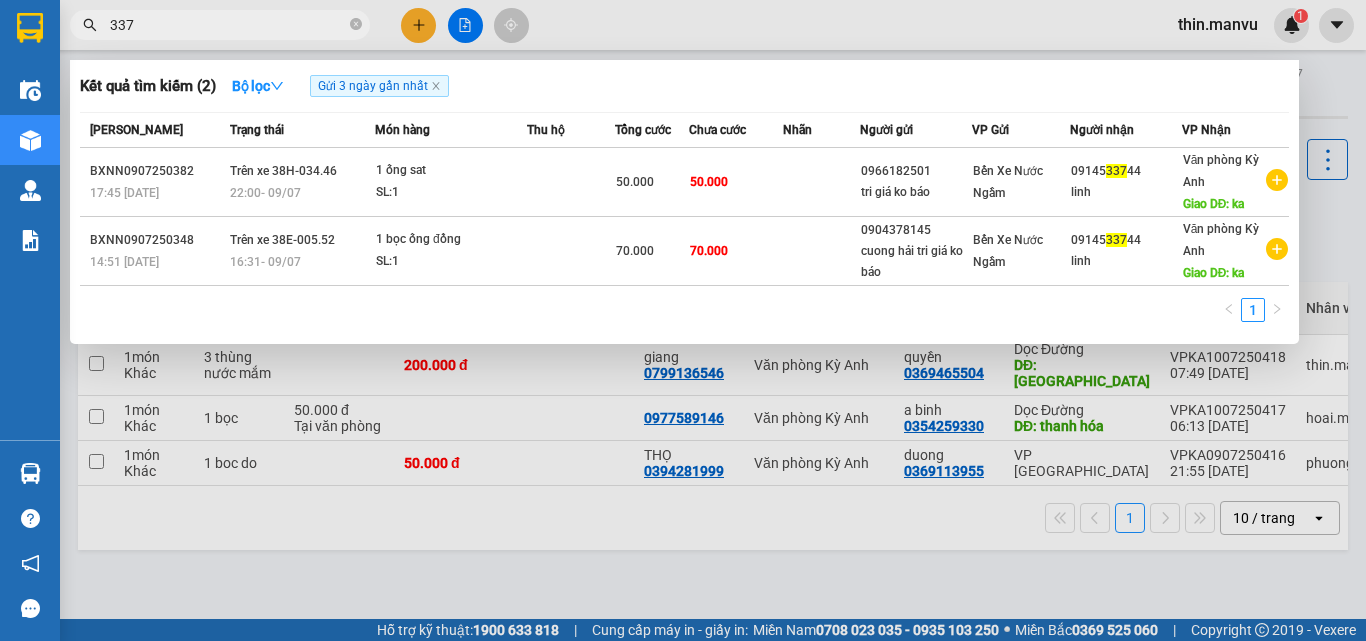 type on "3379" 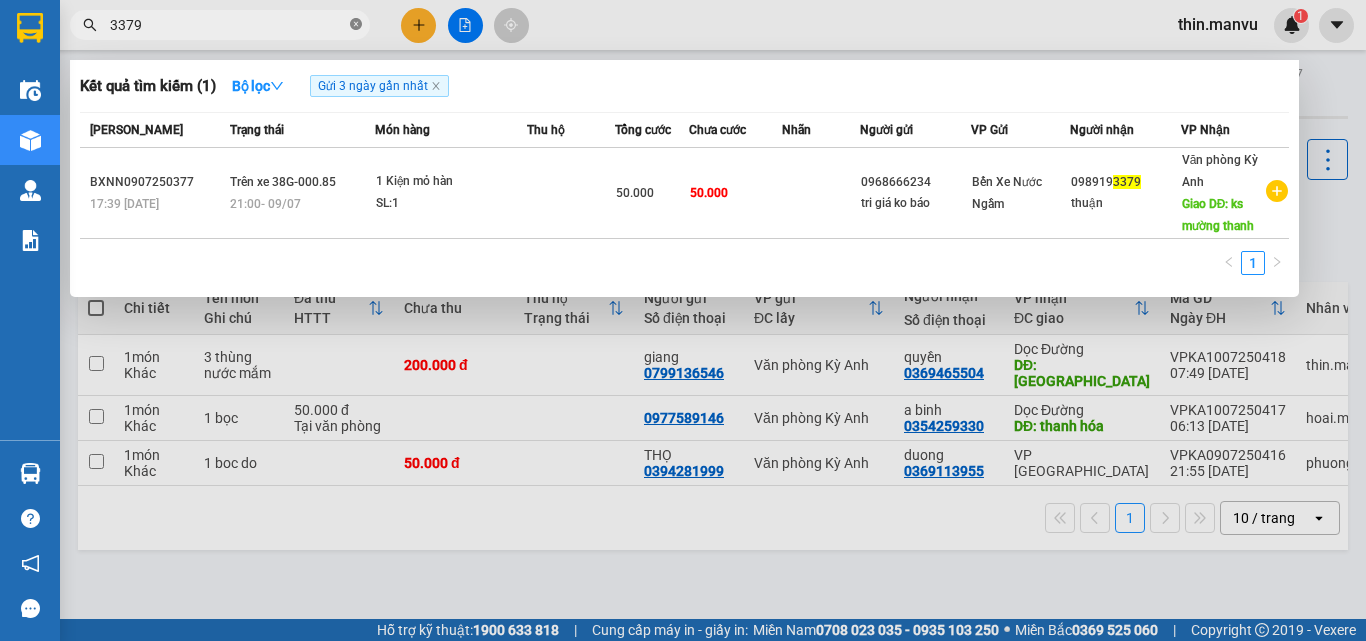 click 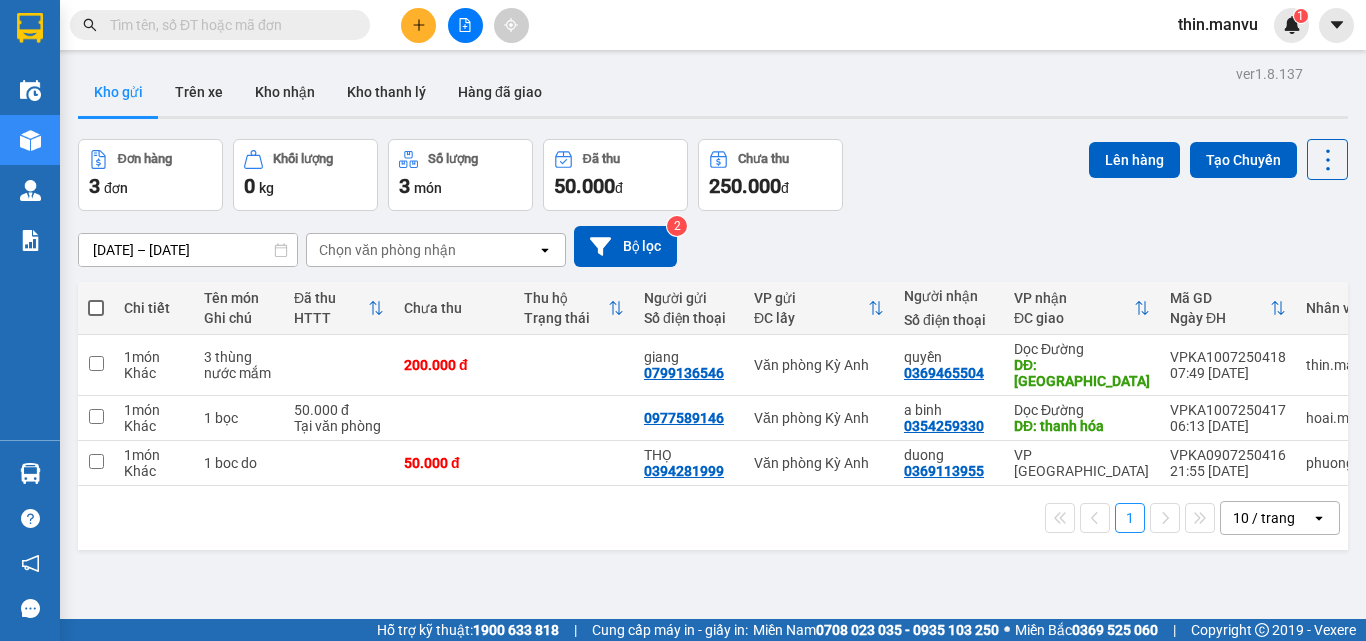 click at bounding box center (228, 25) 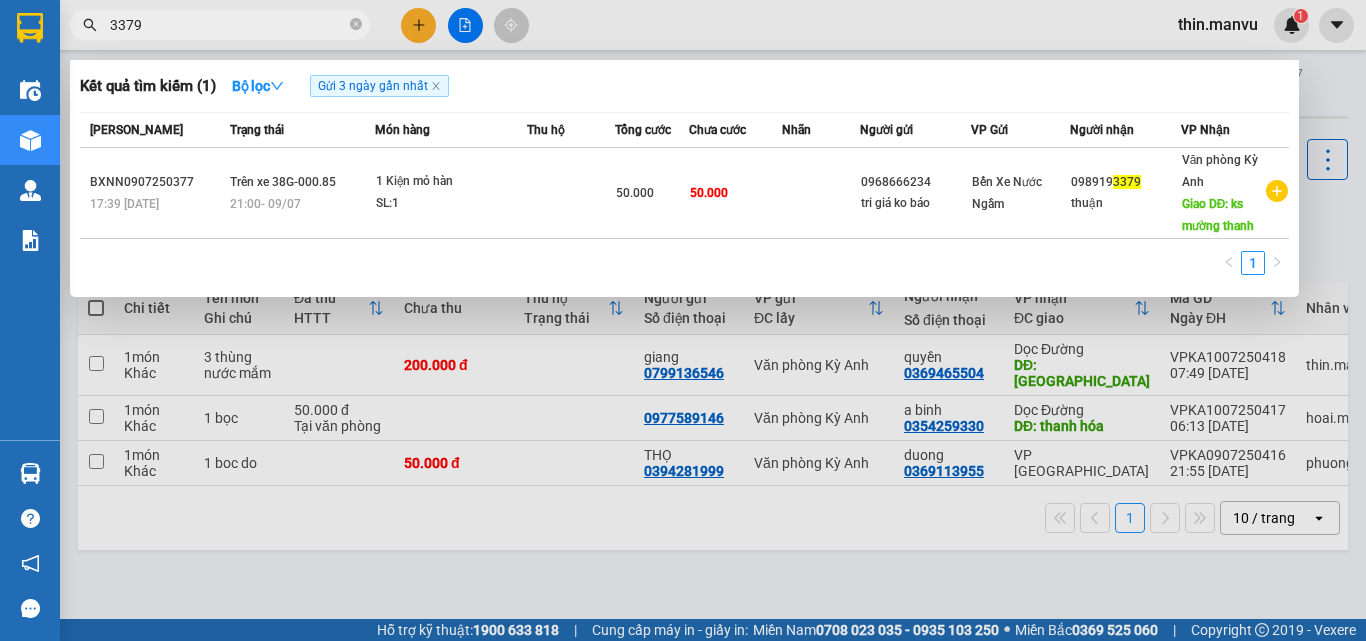 type on "3379" 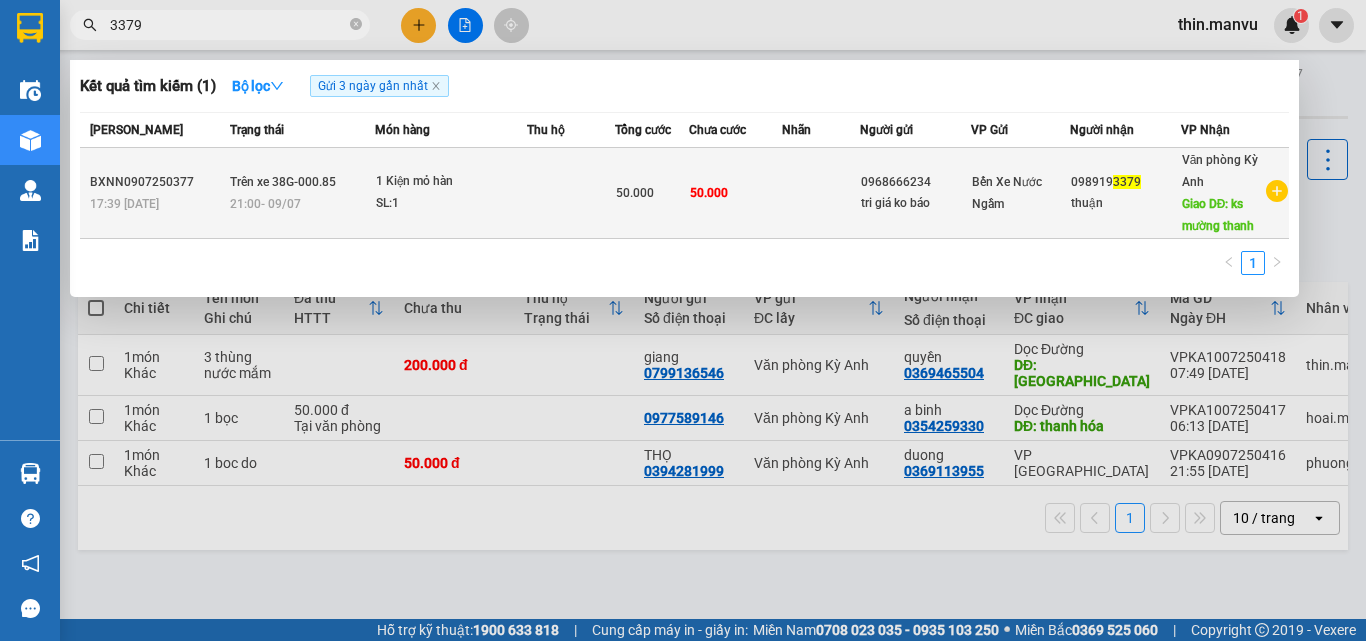 click on "50.000" at bounding box center [652, 193] 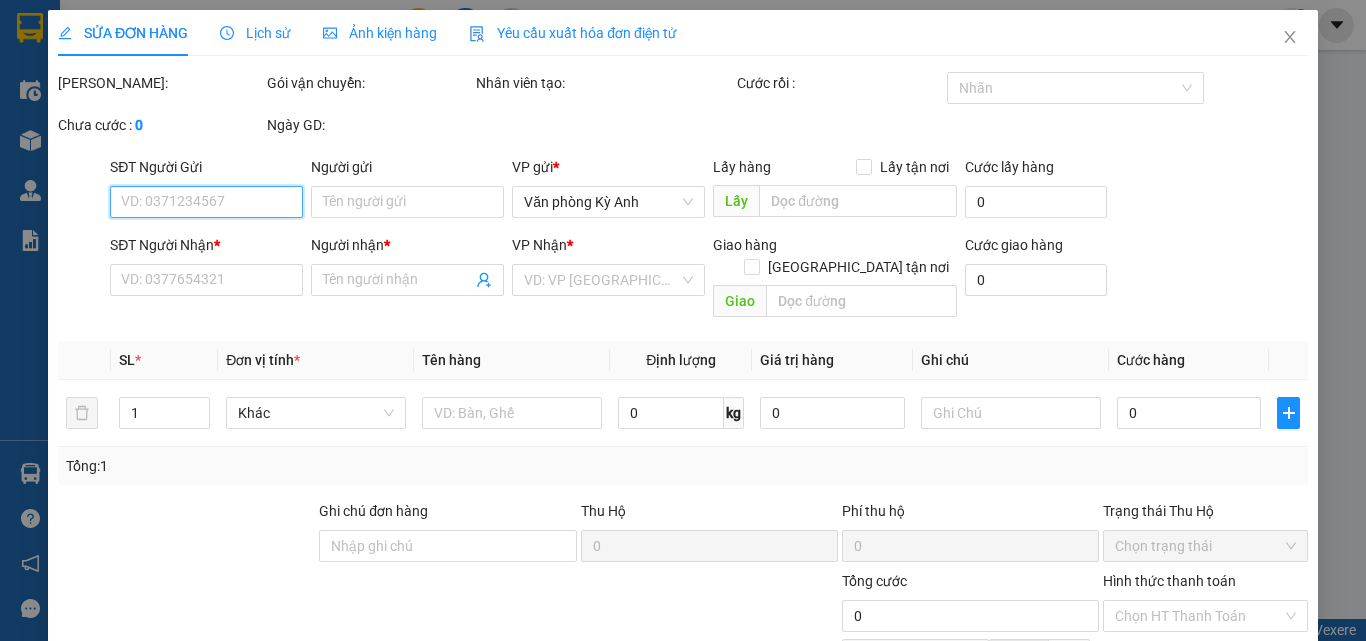 type on "0968666234" 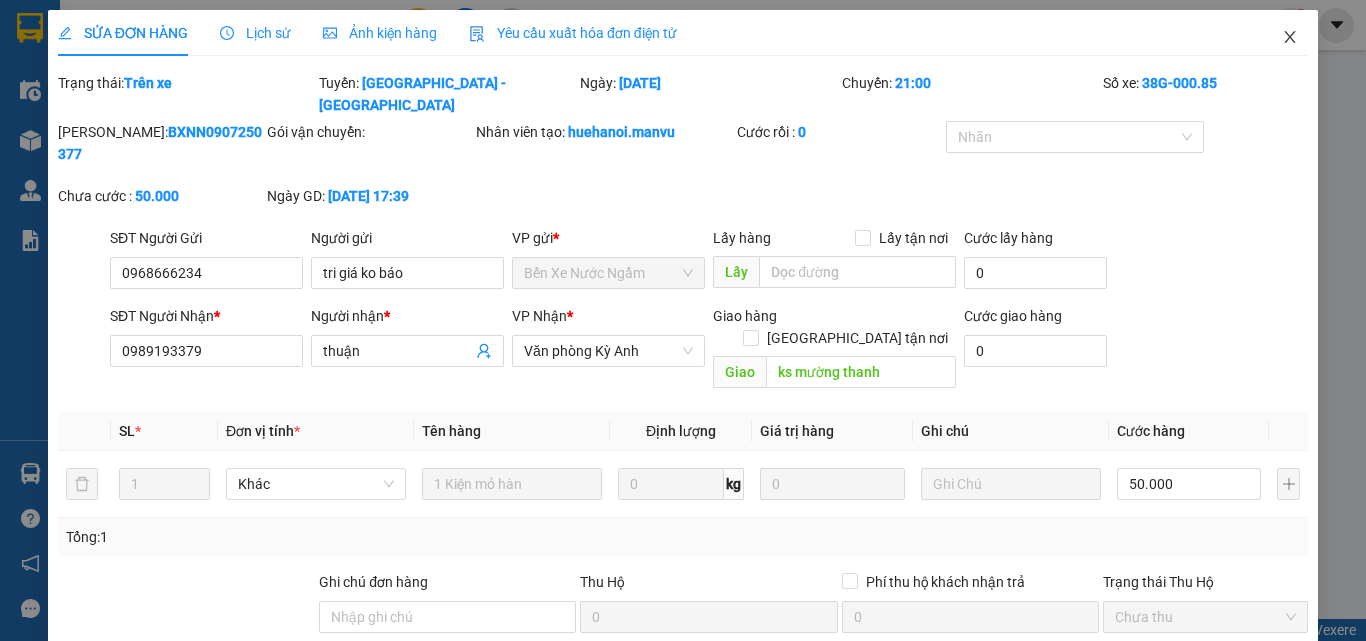 click at bounding box center (1290, 38) 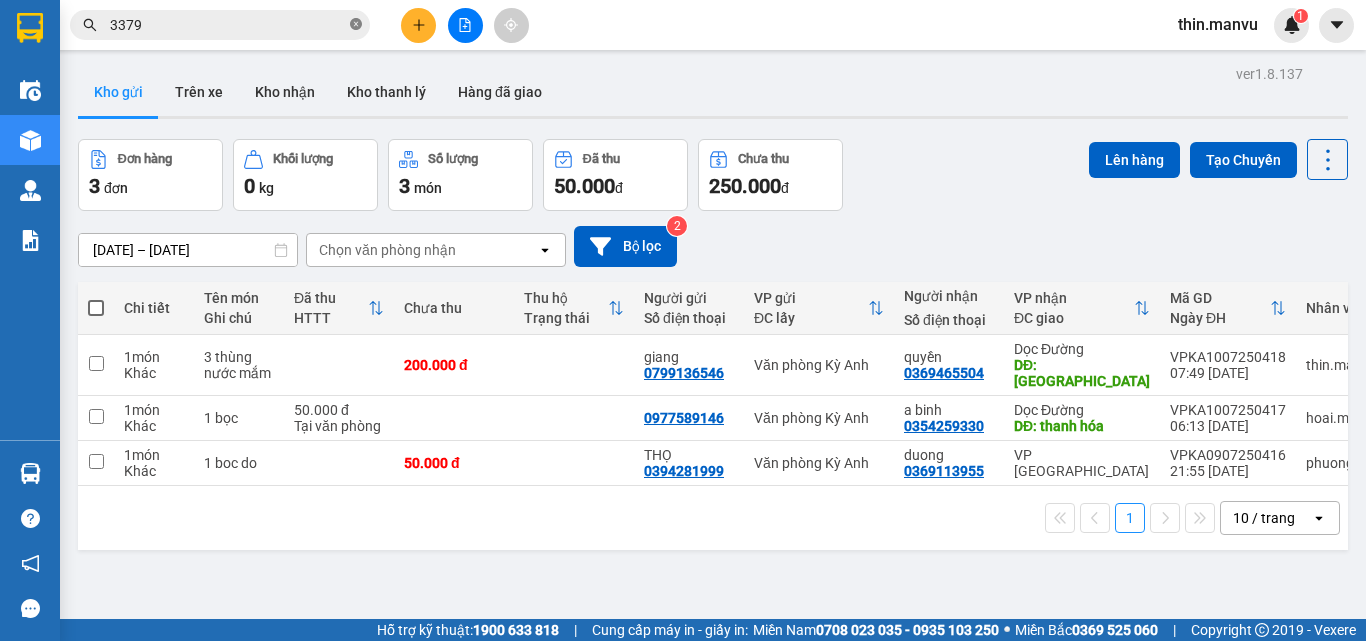 click 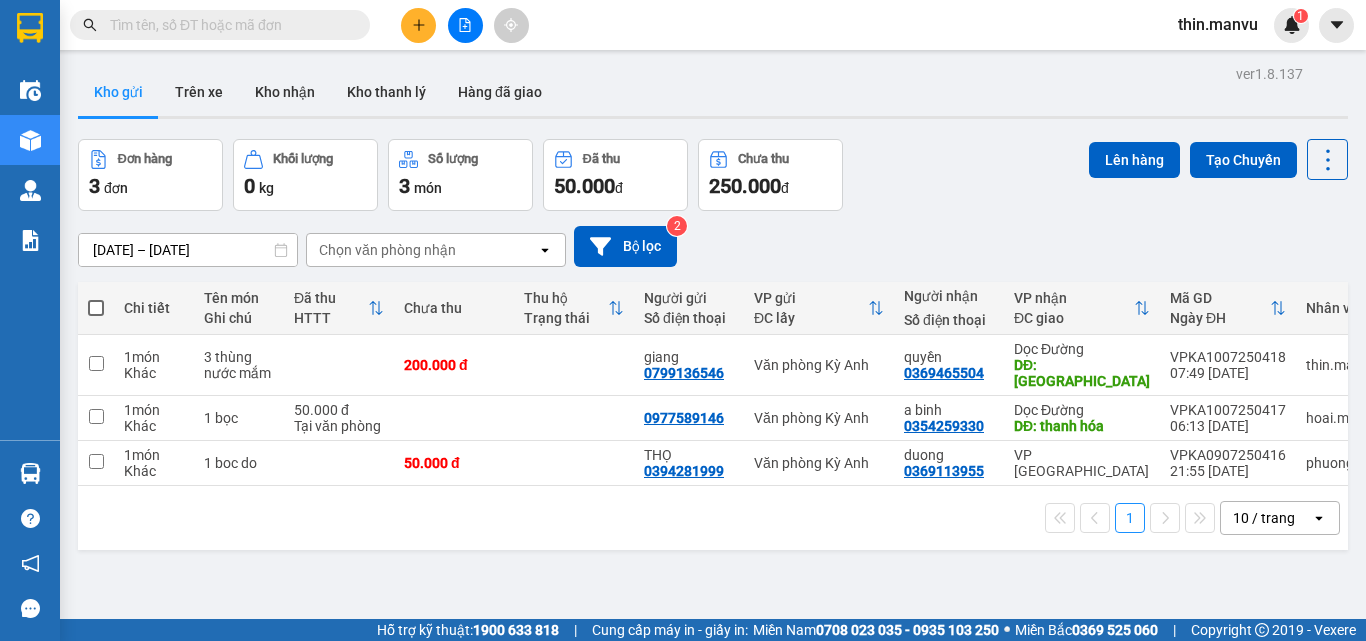click at bounding box center (220, 25) 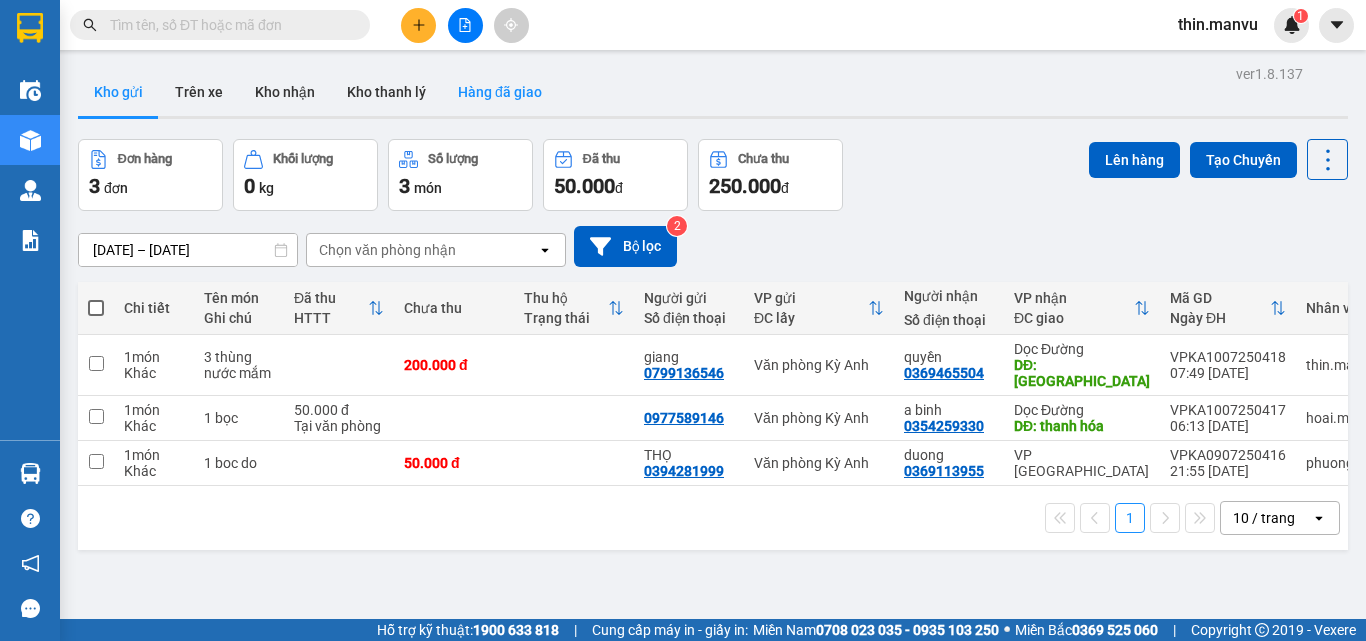 type on "5" 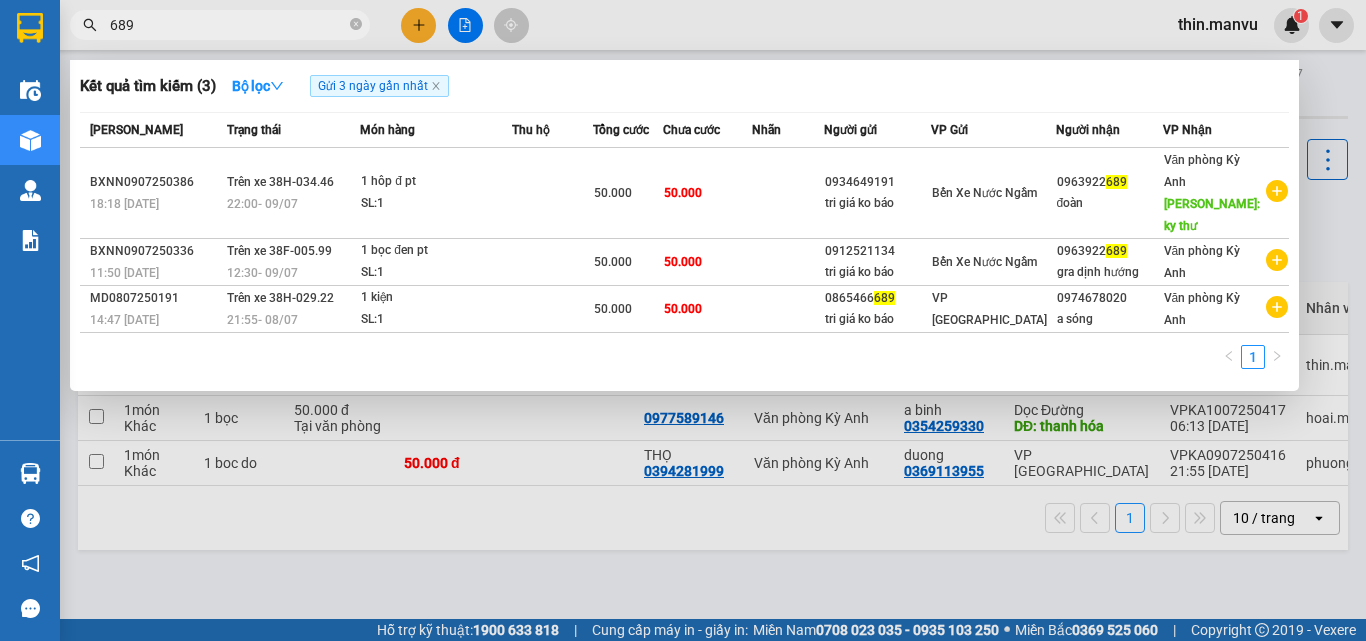 type on "689" 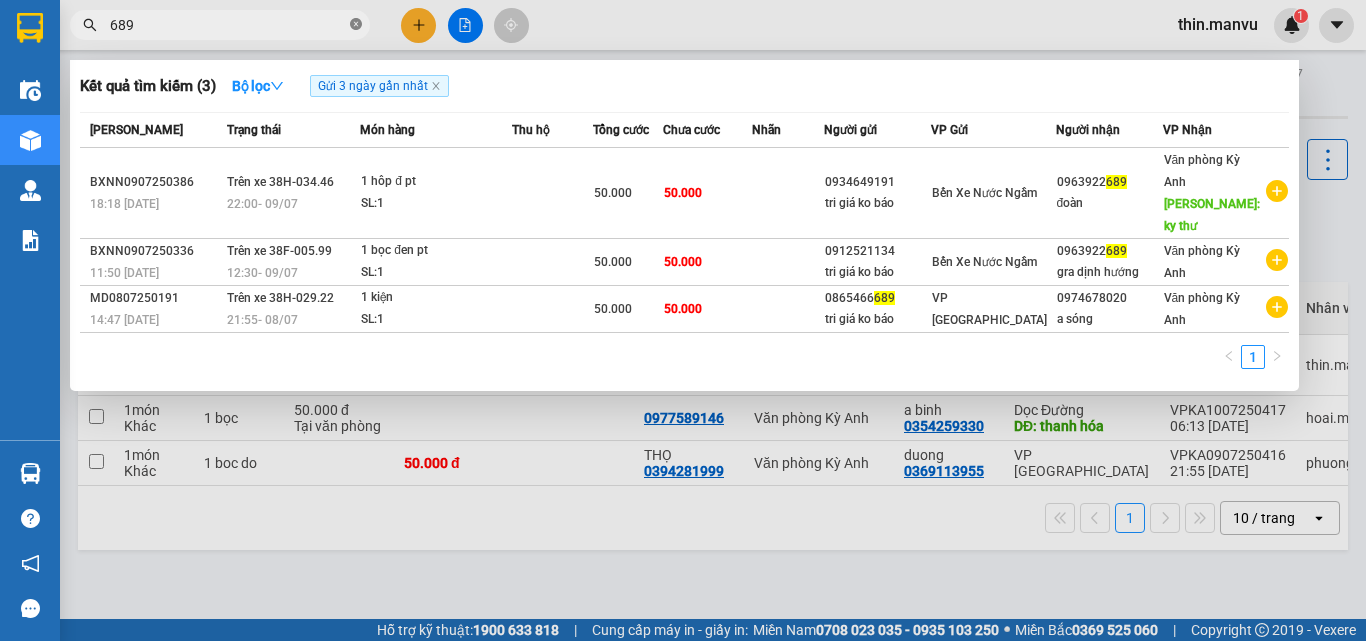 click 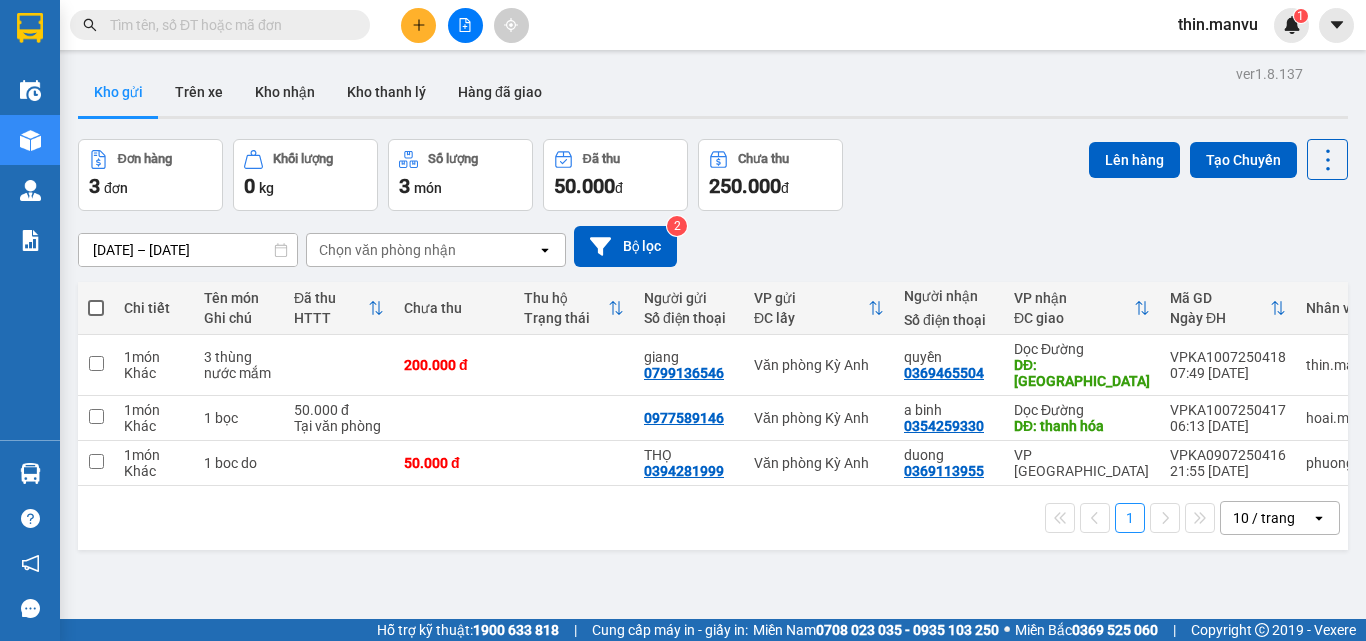 click at bounding box center (228, 25) 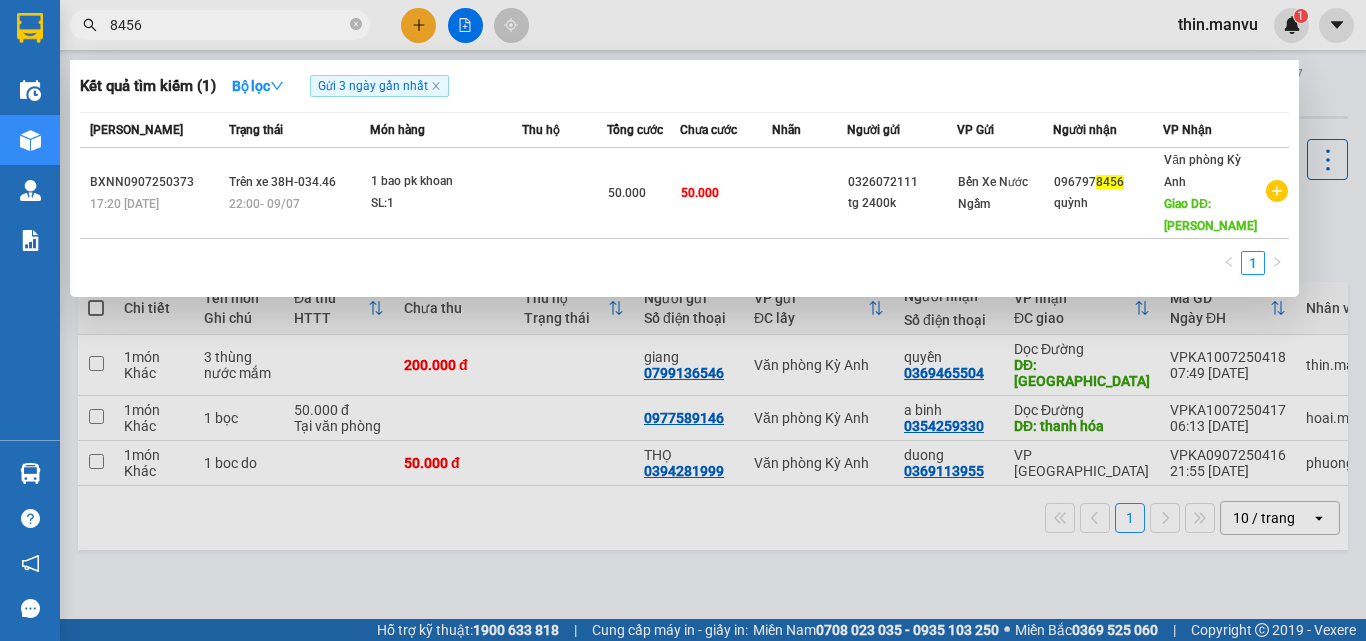 type on "8456" 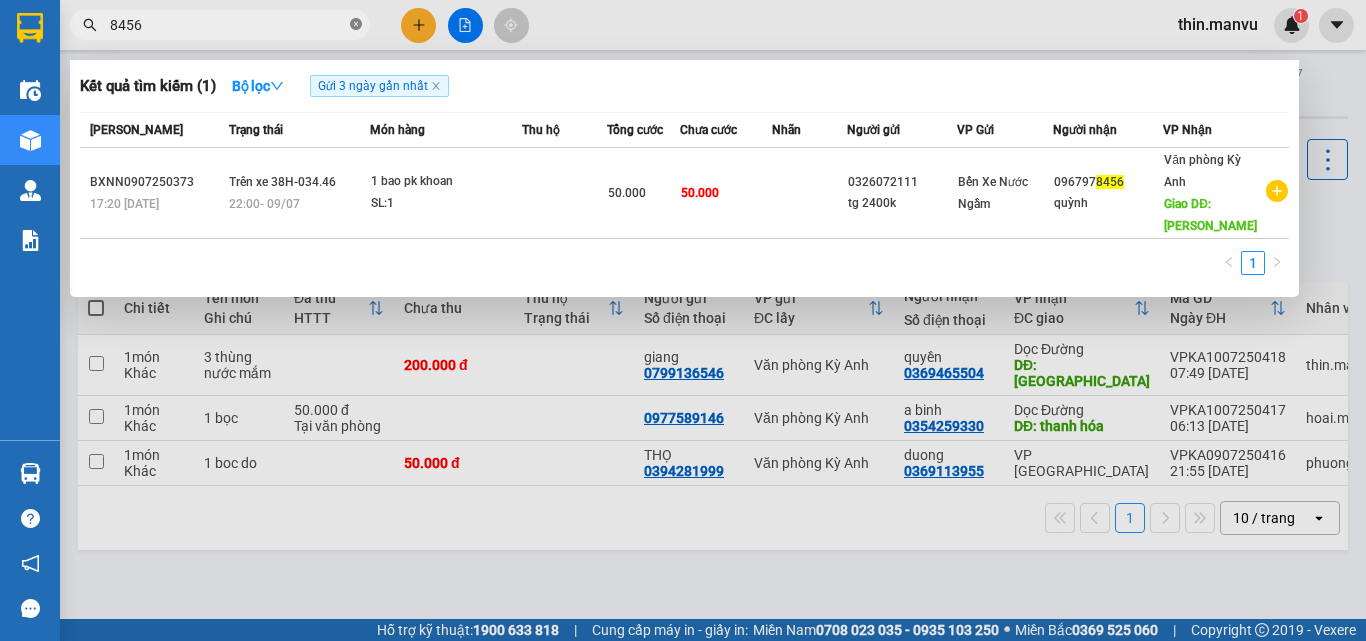 click 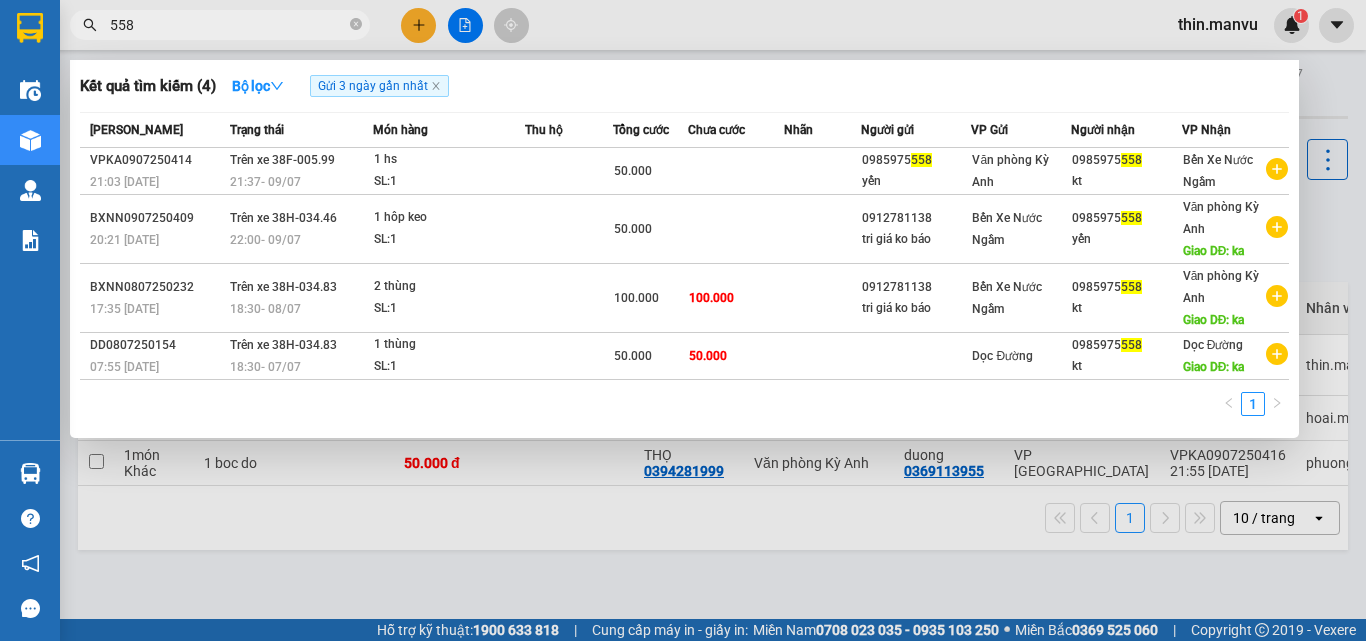 drag, startPoint x: 358, startPoint y: 30, endPoint x: 259, endPoint y: 0, distance: 103.44564 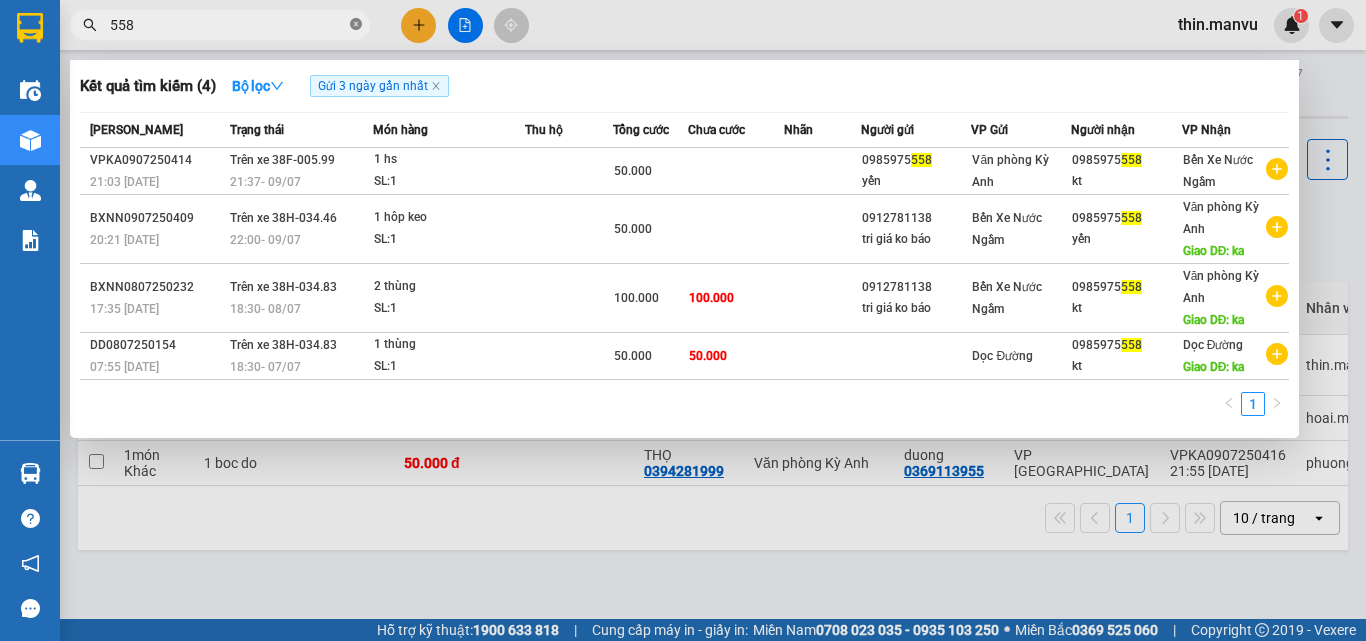 drag, startPoint x: 353, startPoint y: 21, endPoint x: 268, endPoint y: 30, distance: 85.47514 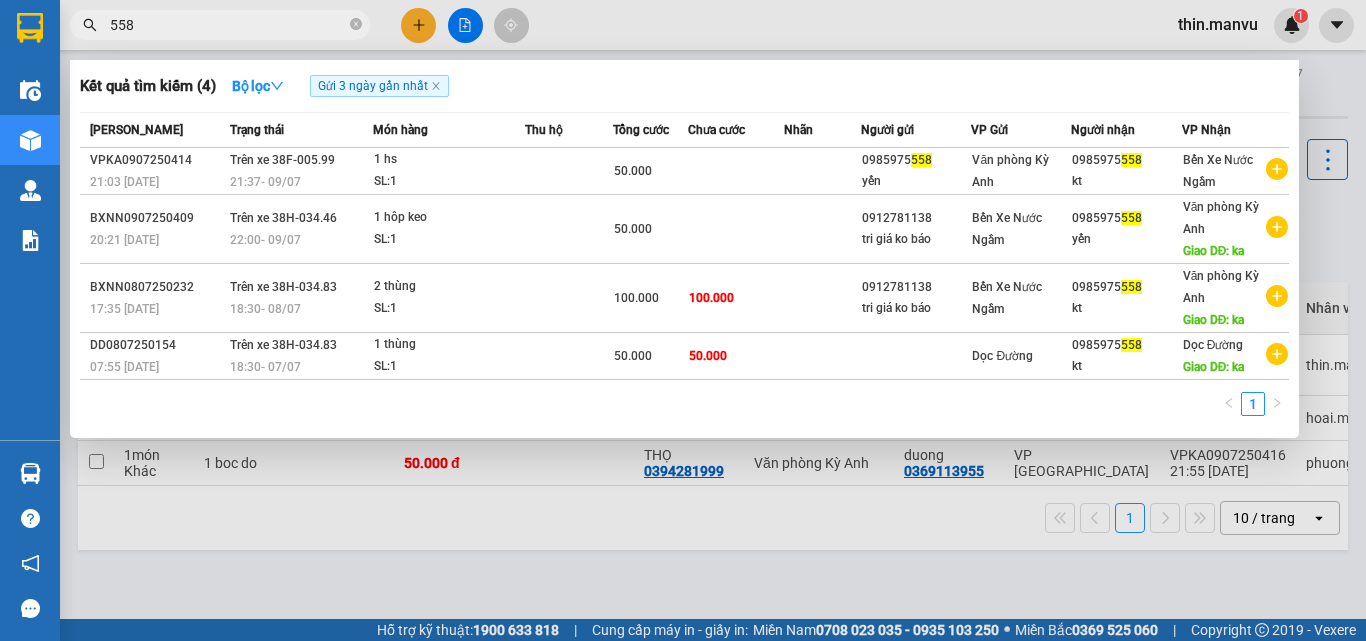 click 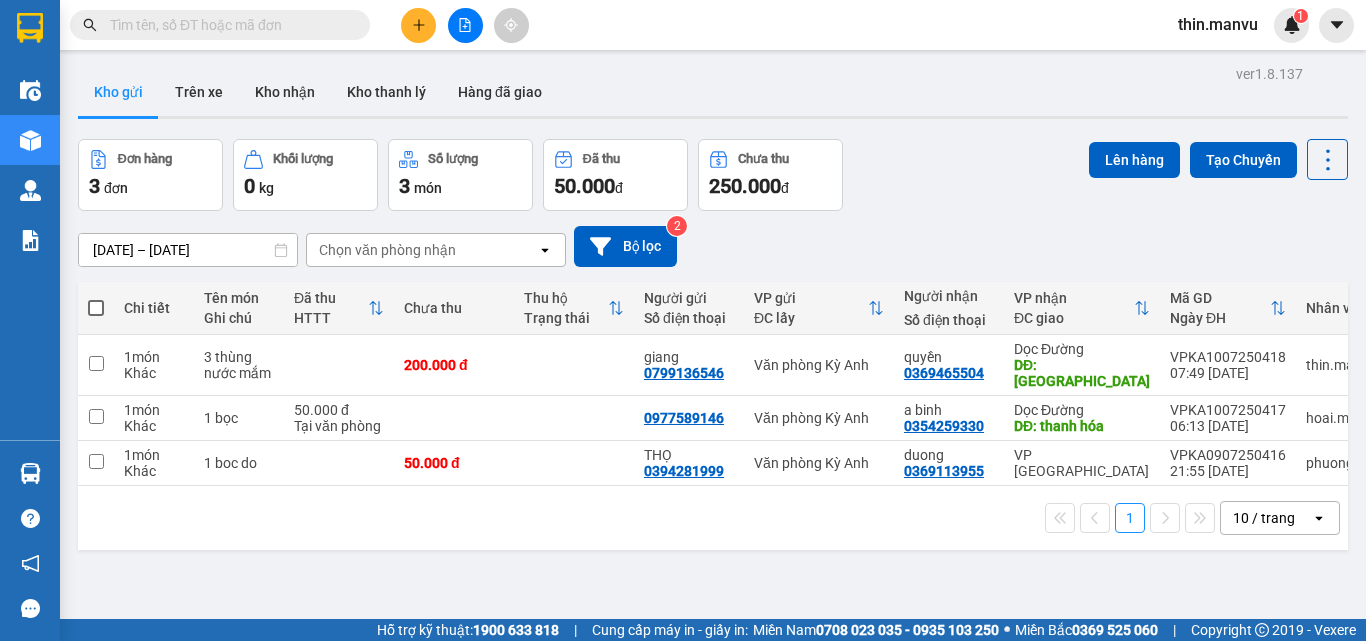 click at bounding box center [228, 25] 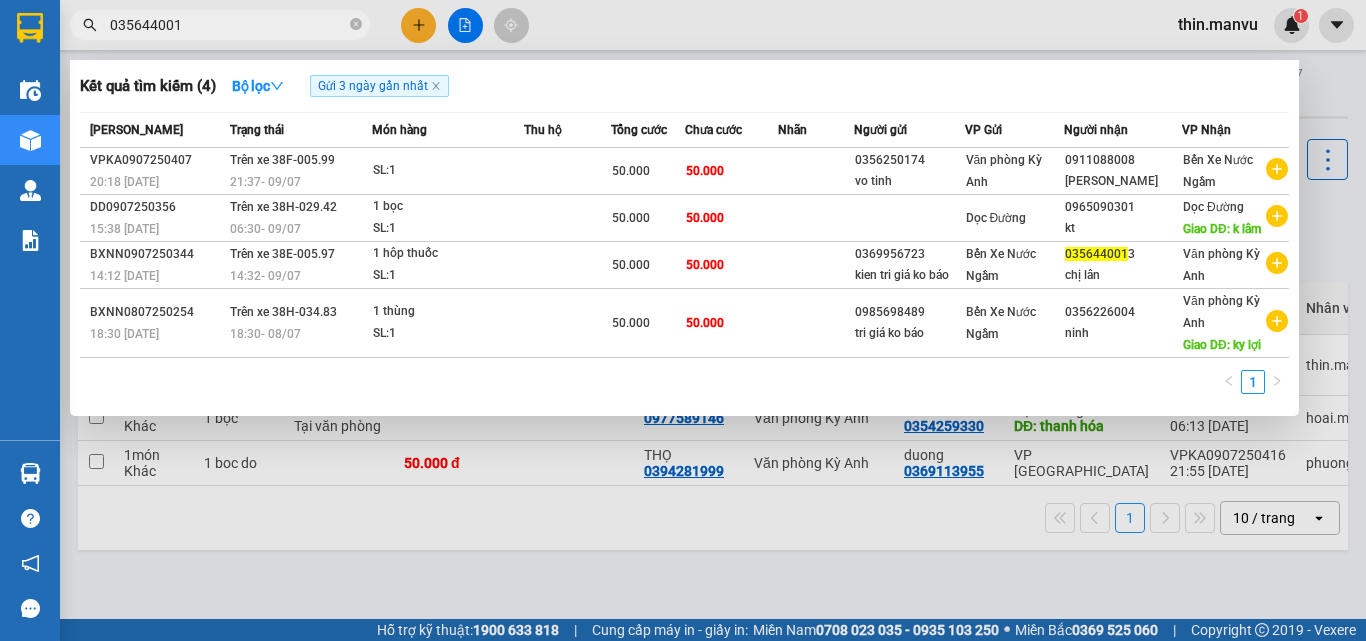 type on "0356440013" 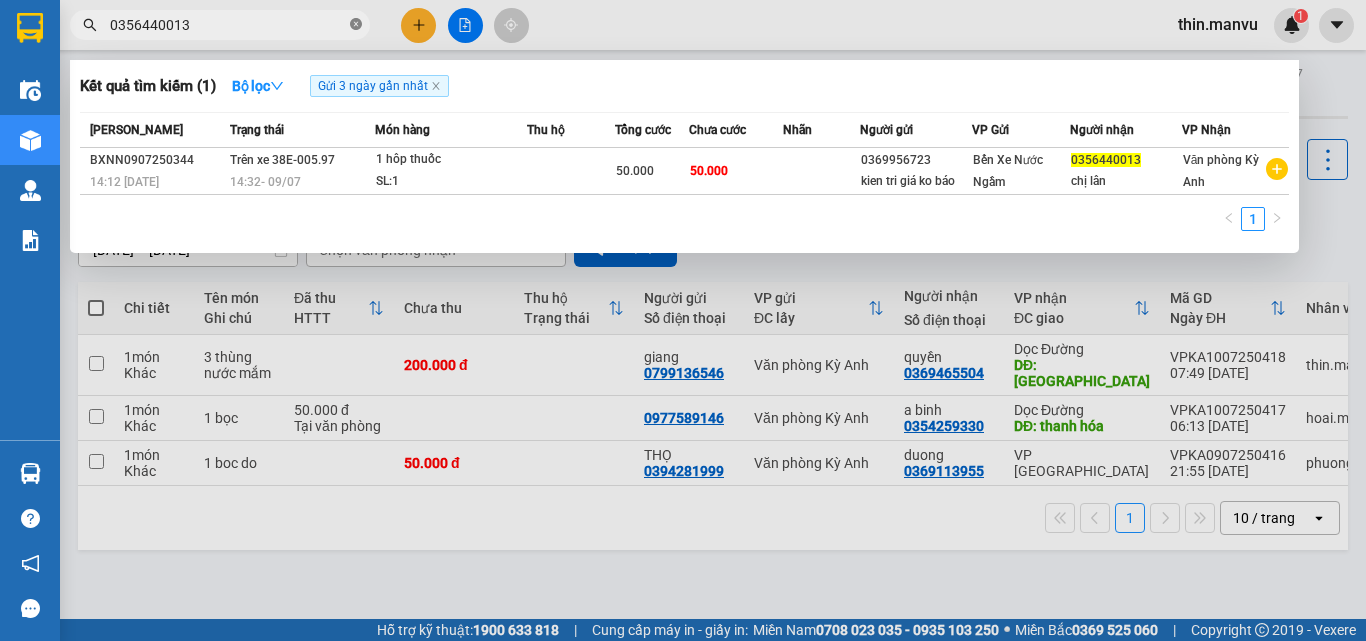 click 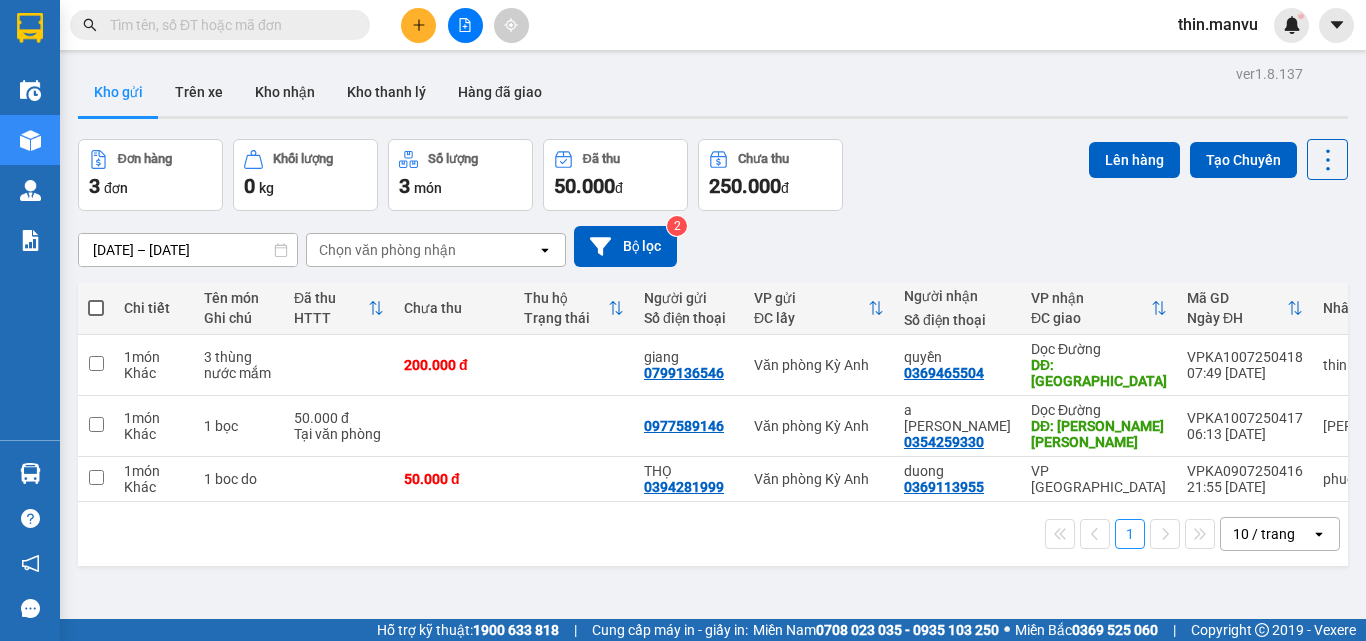 scroll, scrollTop: 0, scrollLeft: 0, axis: both 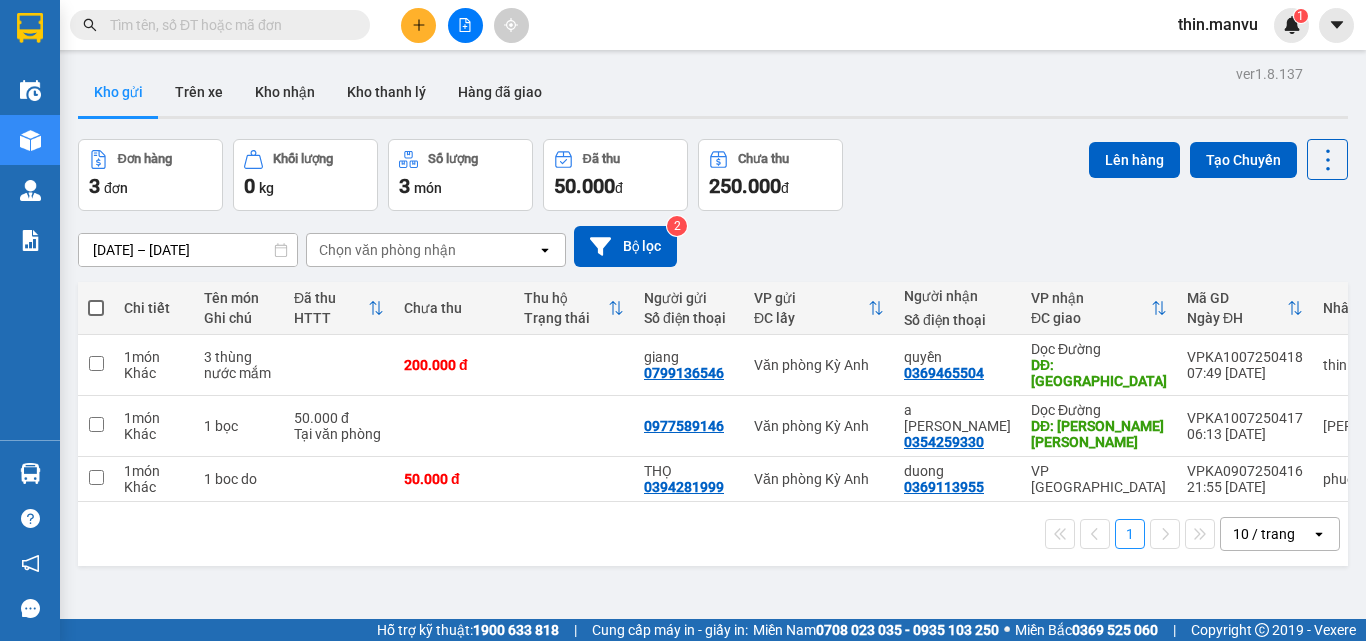 click at bounding box center [228, 25] 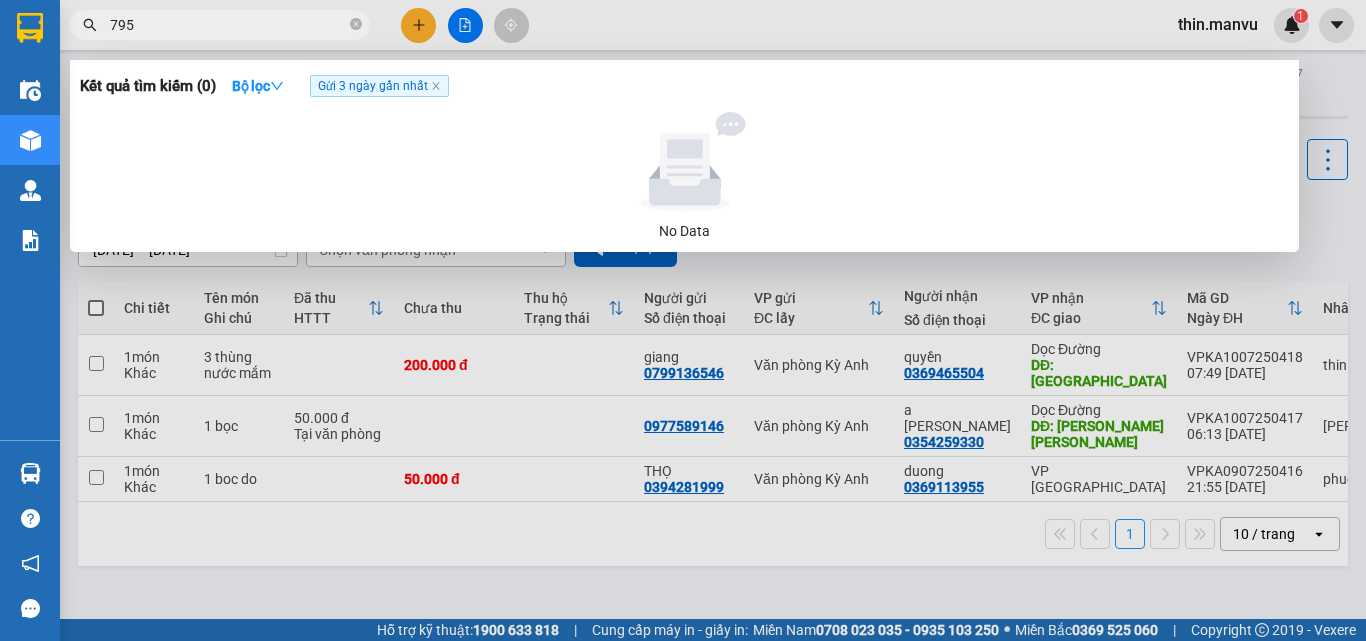 type on "7958" 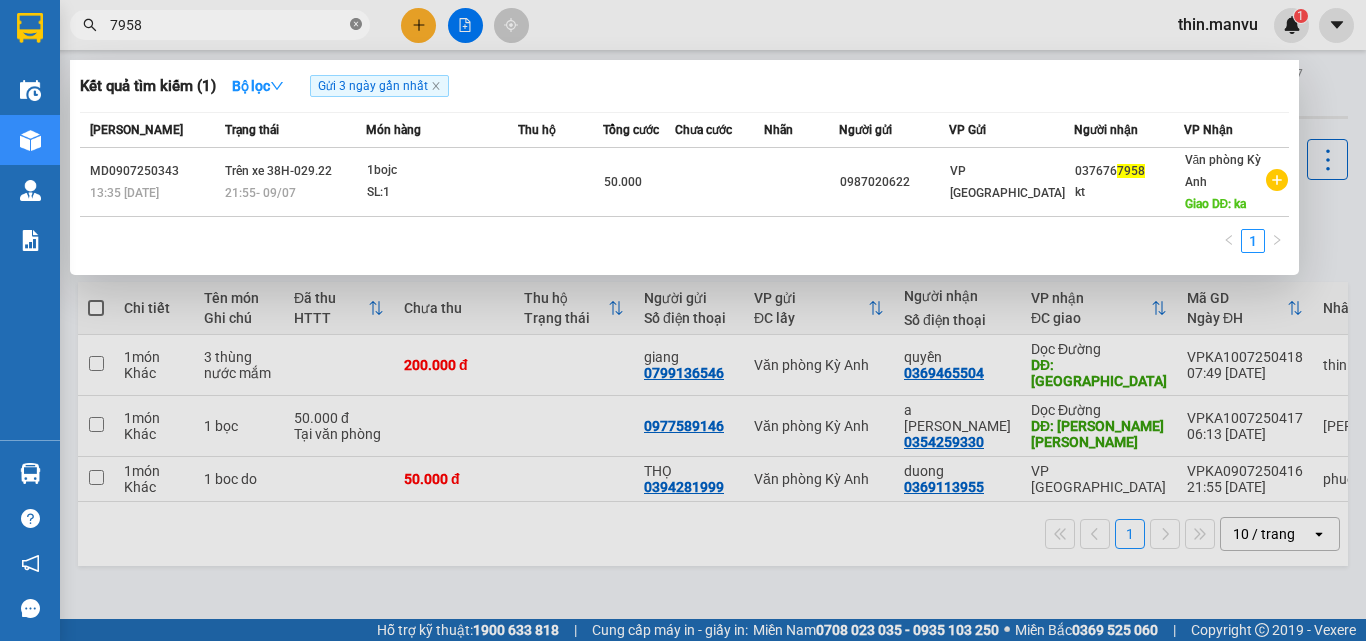 click 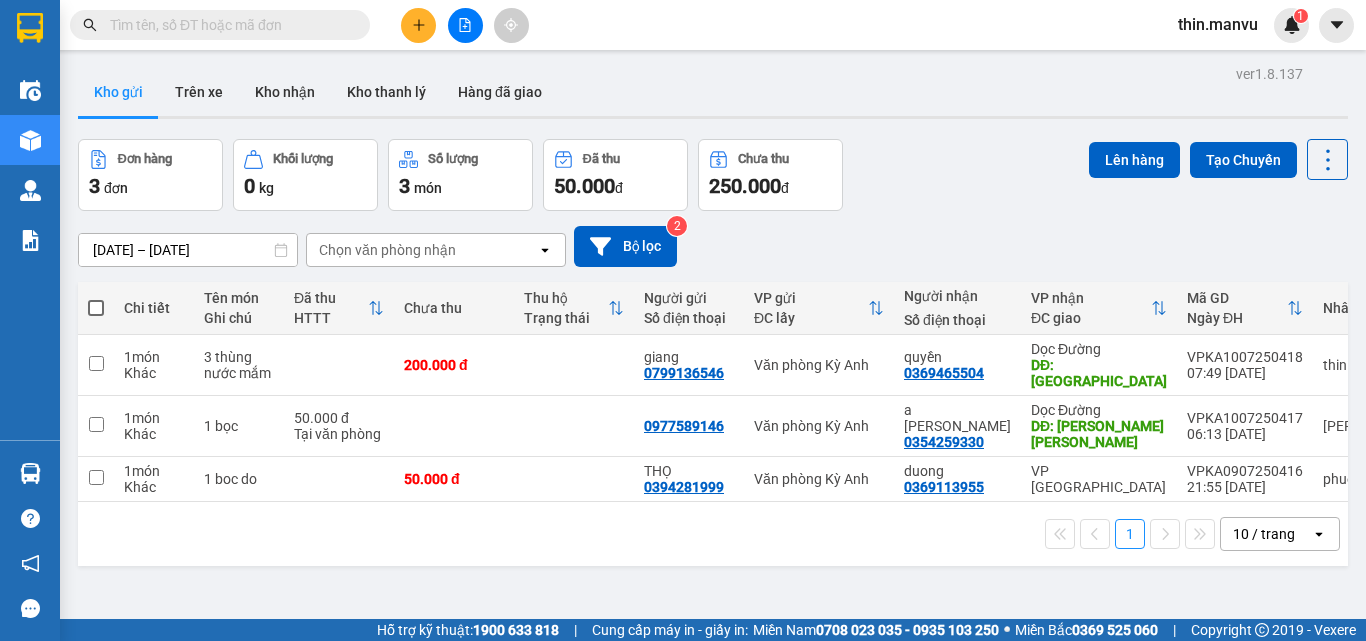 click at bounding box center [228, 25] 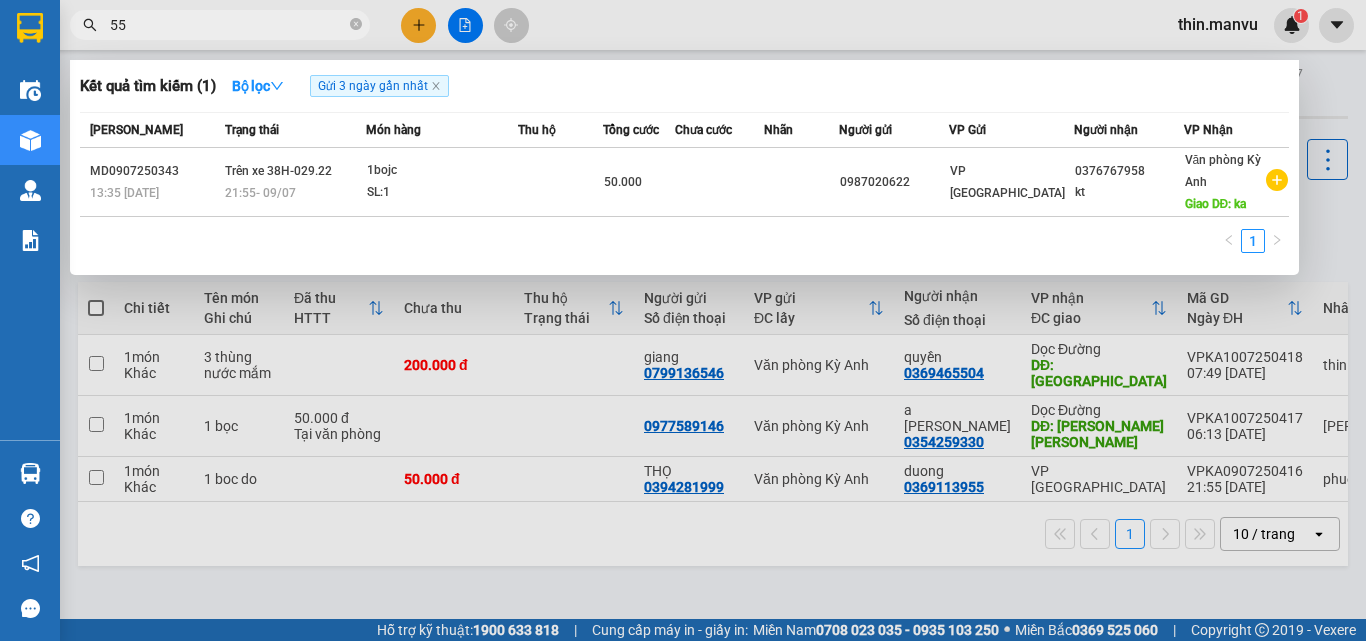 type on "558" 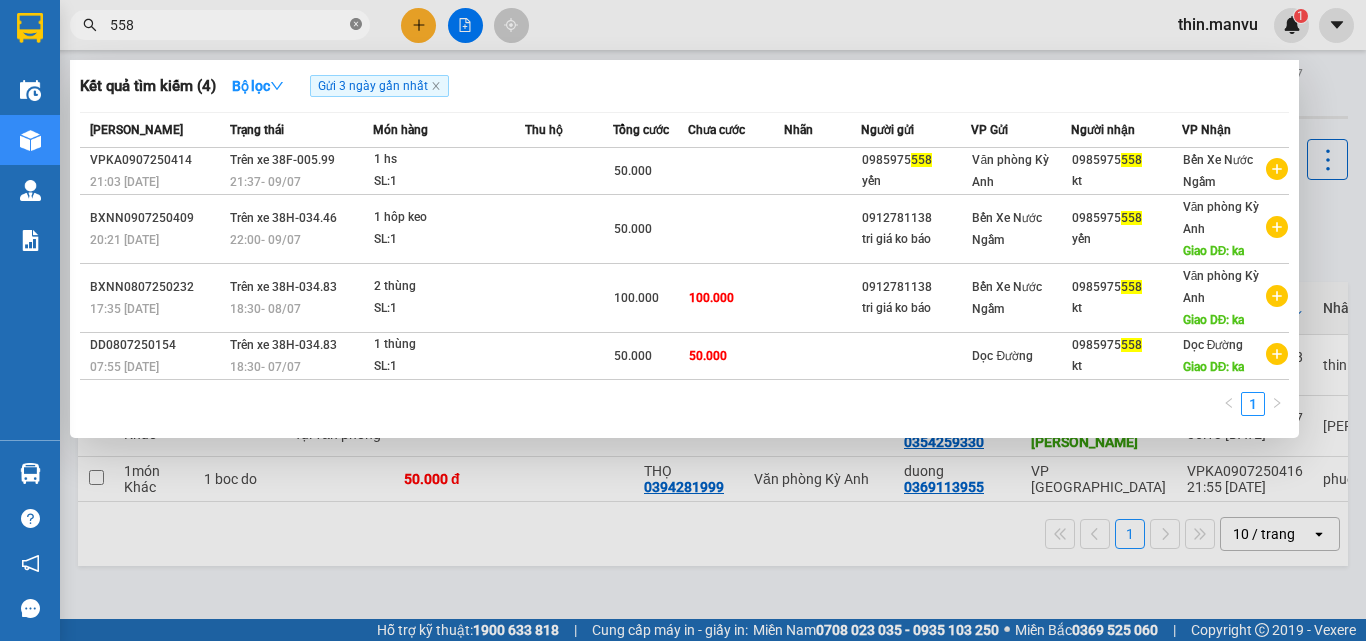 click at bounding box center [356, 25] 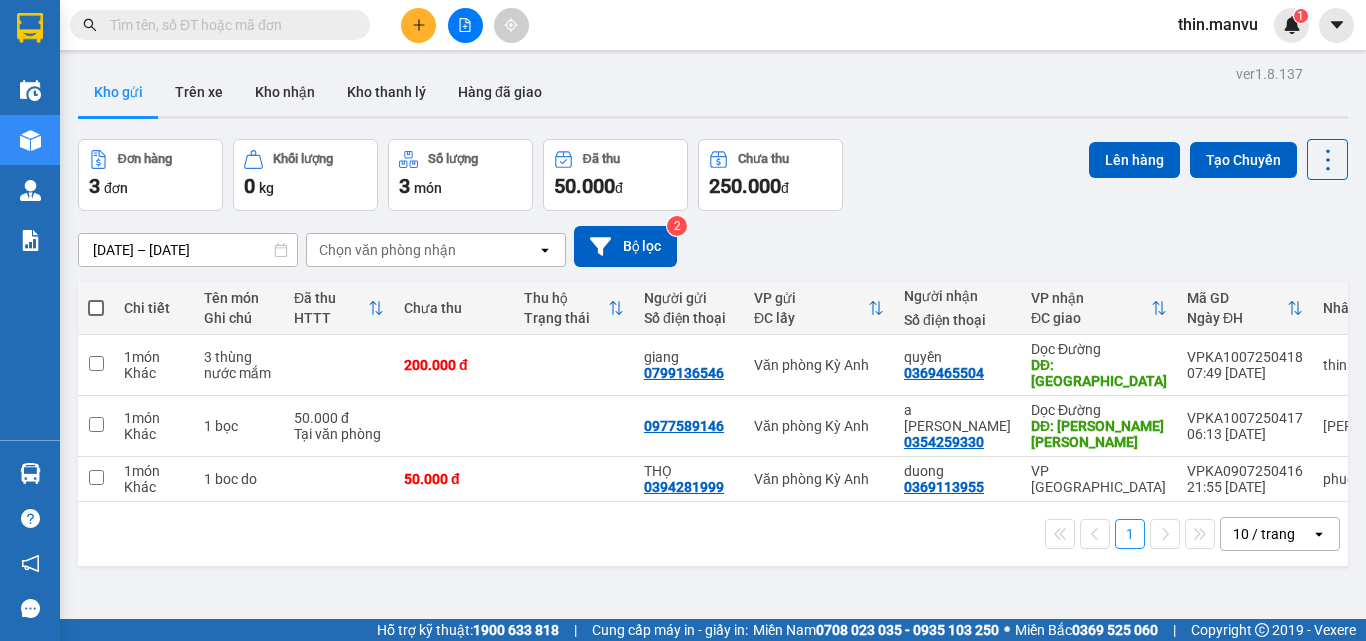 click at bounding box center [228, 25] 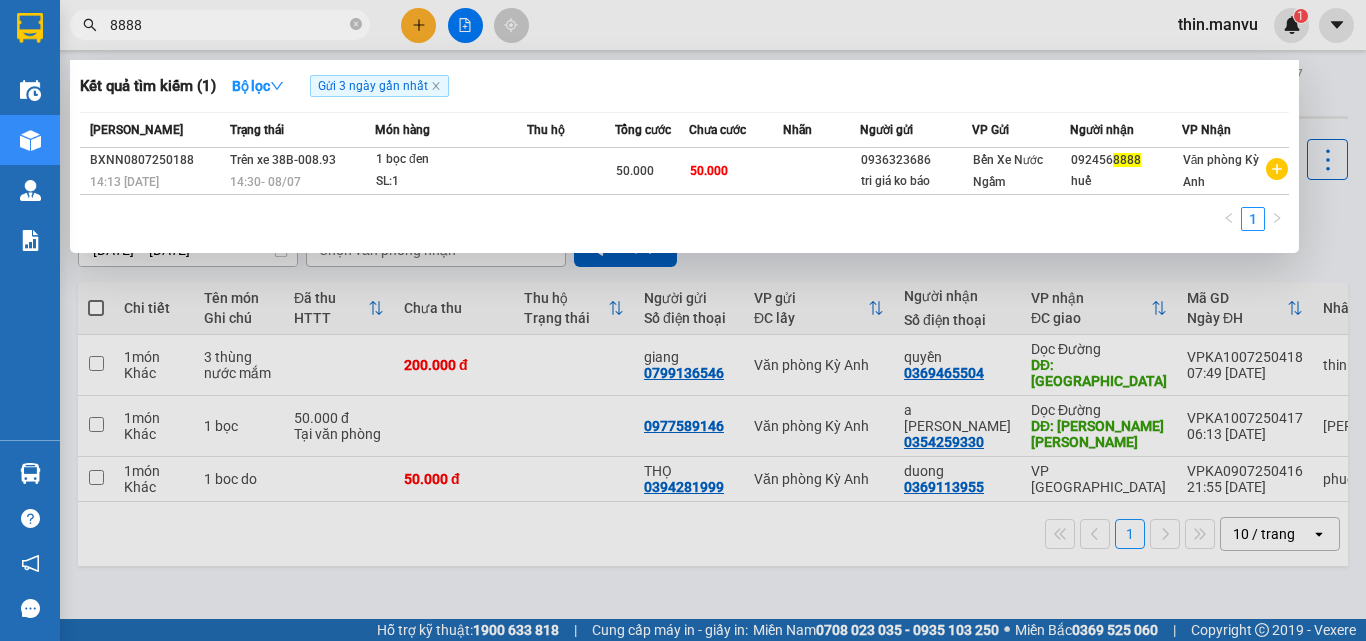 type on "8888" 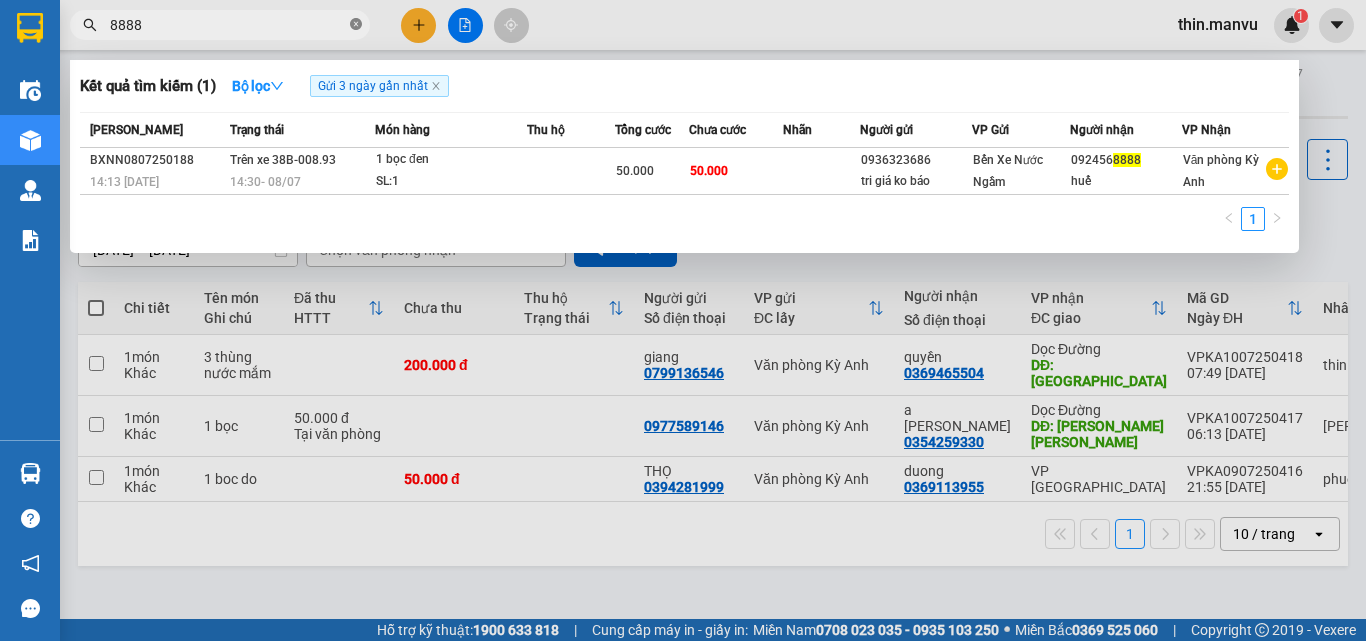 click 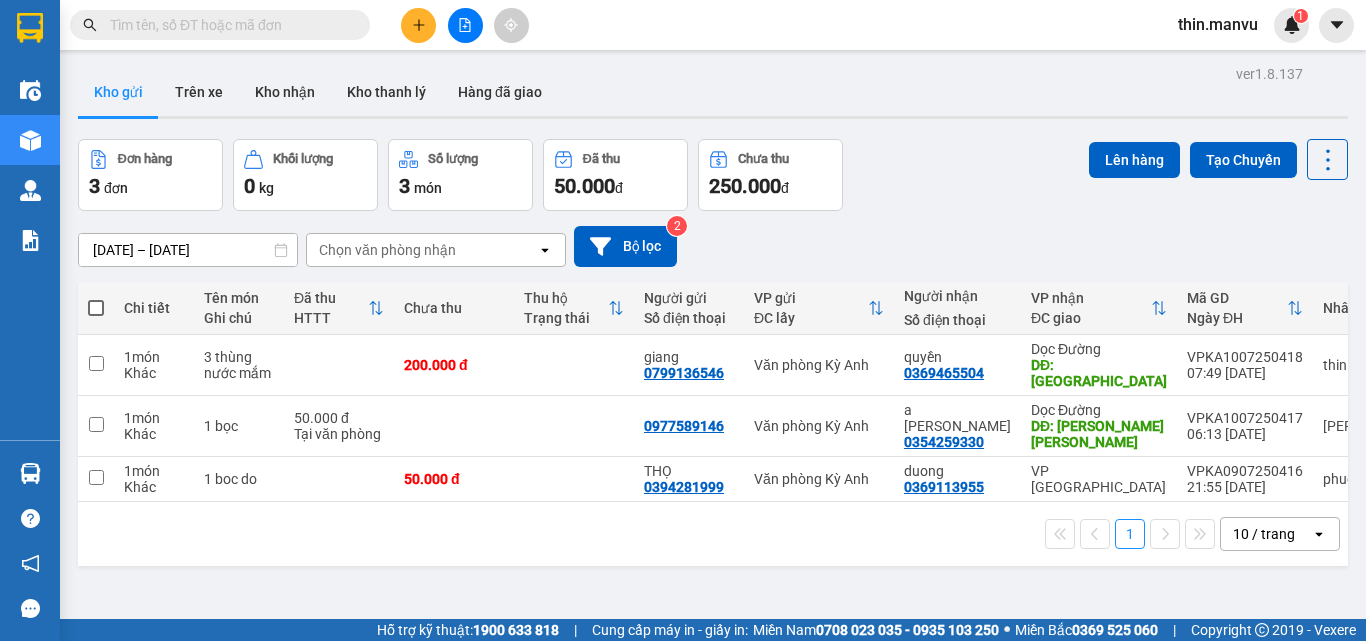 click at bounding box center [228, 25] 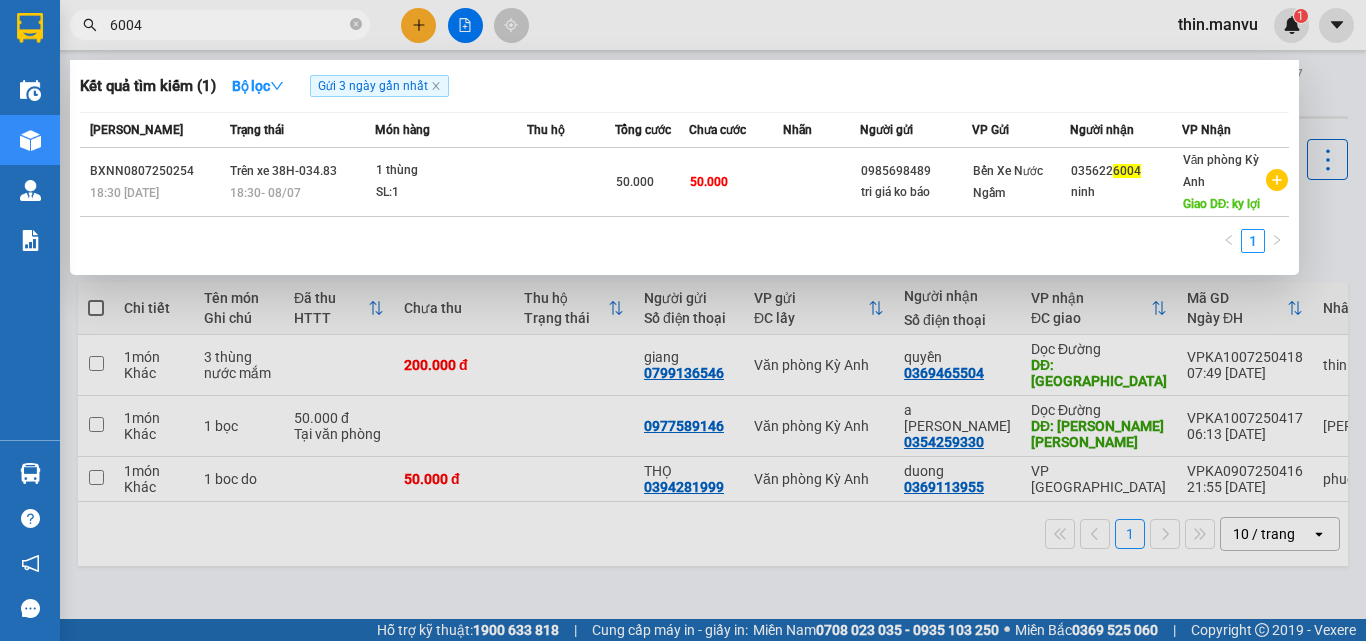 type on "6004" 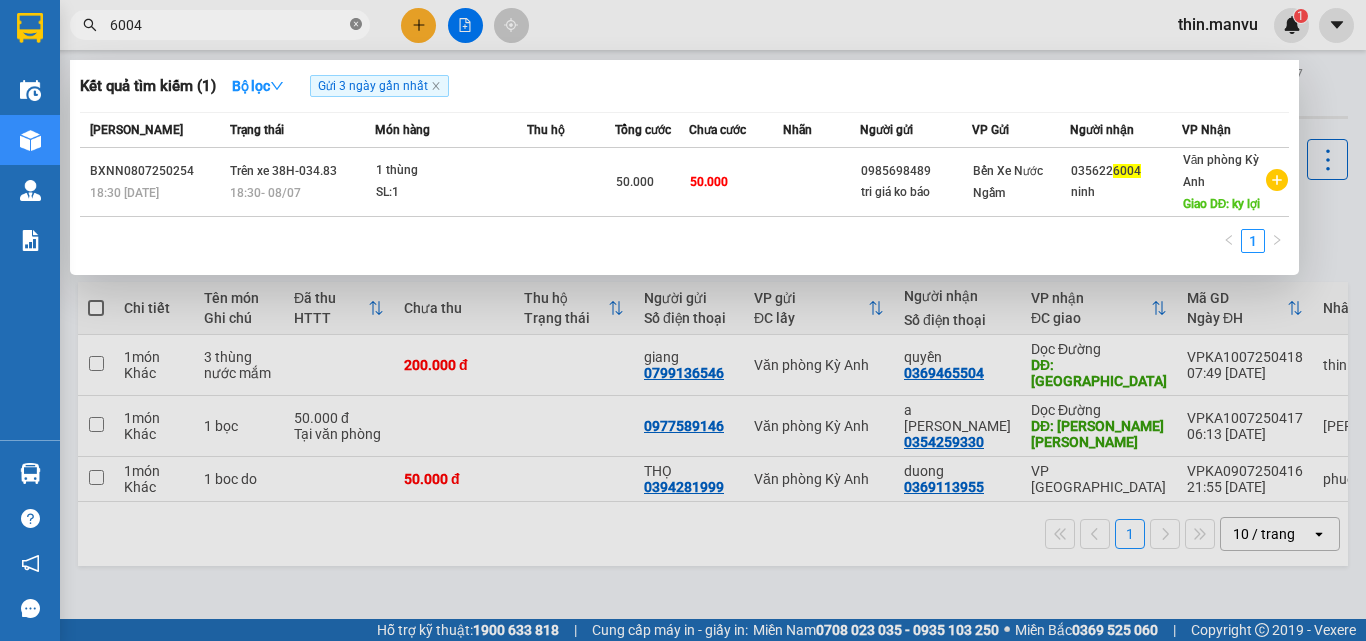 click 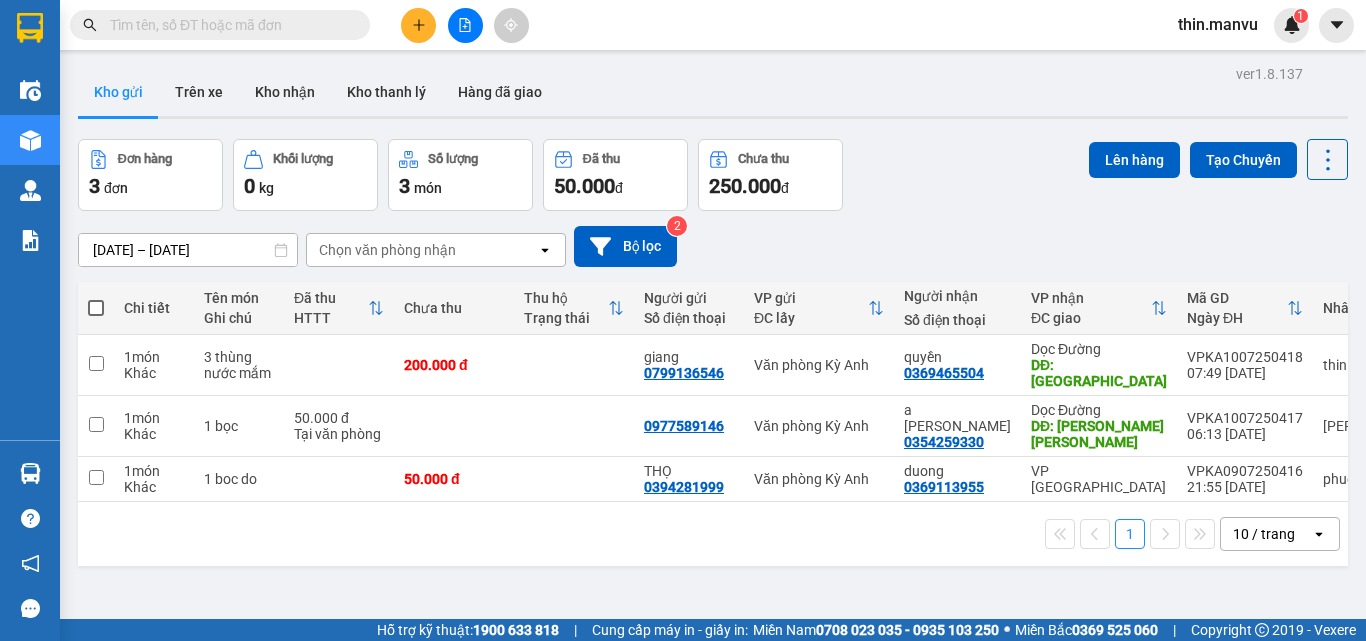 click at bounding box center (228, 25) 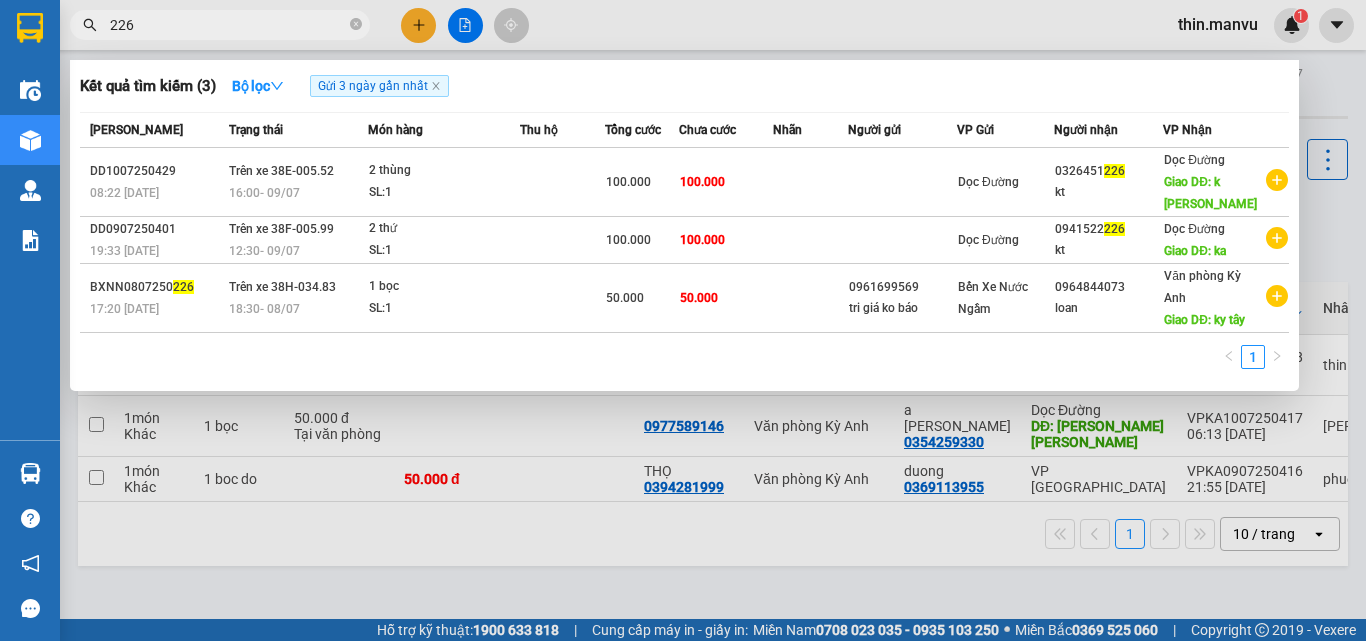 type on "226" 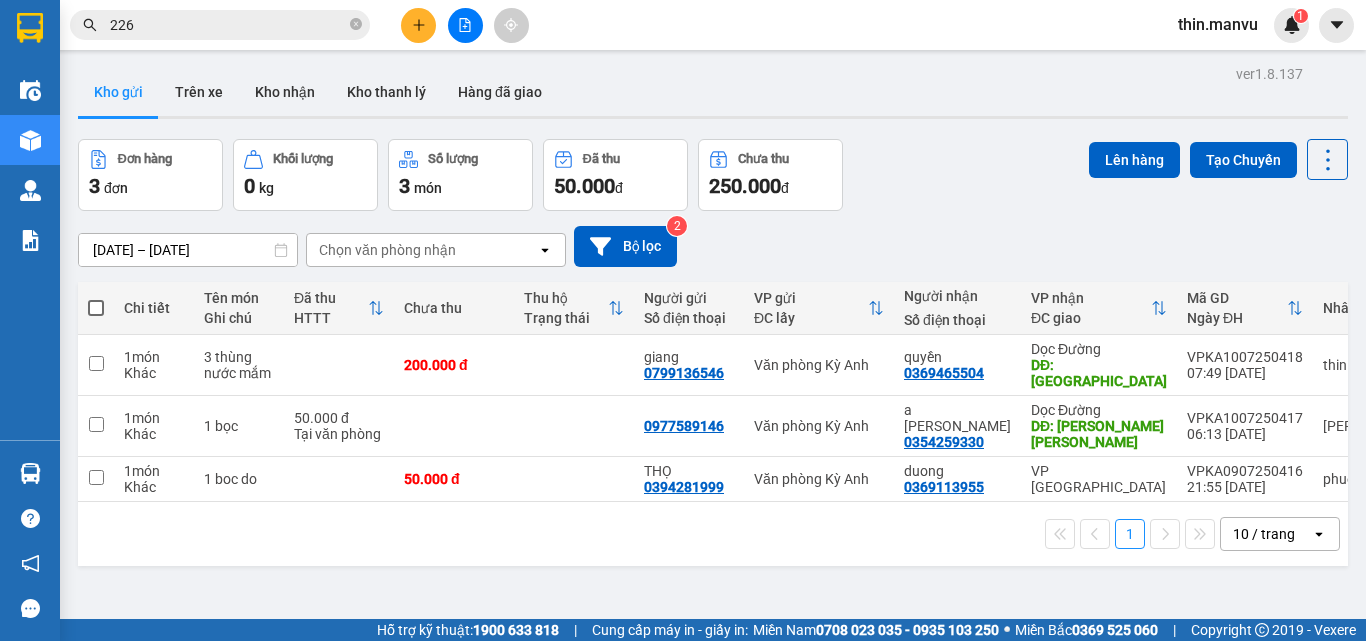 click on "Kết quả tìm kiếm ( 3 )  Bộ lọc  Gửi 3 ngày gần nhất Mã ĐH Trạng thái Món hàng Thu hộ Tổng cước Chưa cước Nhãn Người gửi VP Gửi Người nhận VP Nhận DD1007250429 08:22 - 10/07 Trên xe   38E-005.52 16:00  -   09/07 2 thùng SL:  1 100.000 100.000 Dọc Đường 0326451 226 kt  Dọc Đường Giao DĐ: k lâm  DD0907250401 19:33 - 09/07 Trên xe   38F-005.99 12:30  -   09/07 2 thứ SL:  1 100.000 100.000 Dọc Đường 0941522 226 kt  Dọc Đường Giao DĐ: ka  BXNN0807250 226 17:20 - 08/07 Trên xe   38H-034.83 18:30  -   08/07 1 bọc SL:  1 50.000 50.000 0961699569 tri giá ko báo  Bến Xe Nước Ngầm 0964844073 loan  Văn phòng Kỳ Anh Giao DĐ: ky tây 1 226 thin.manvu 1" at bounding box center [683, 25] 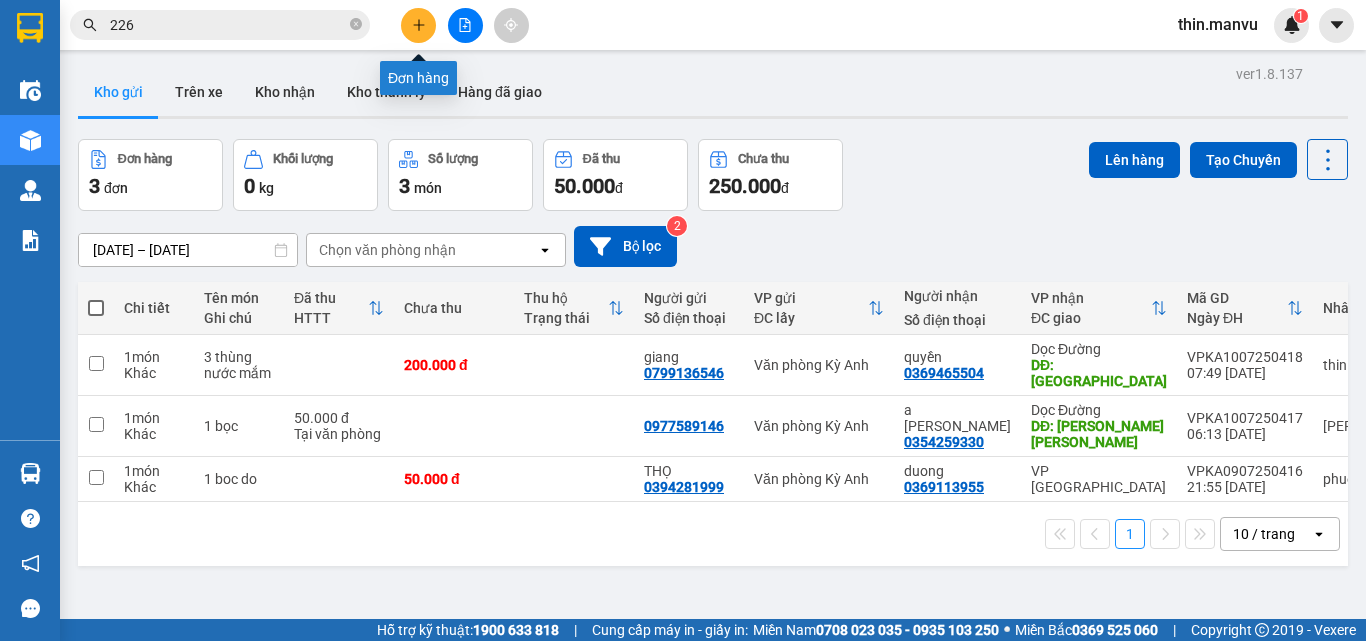 click 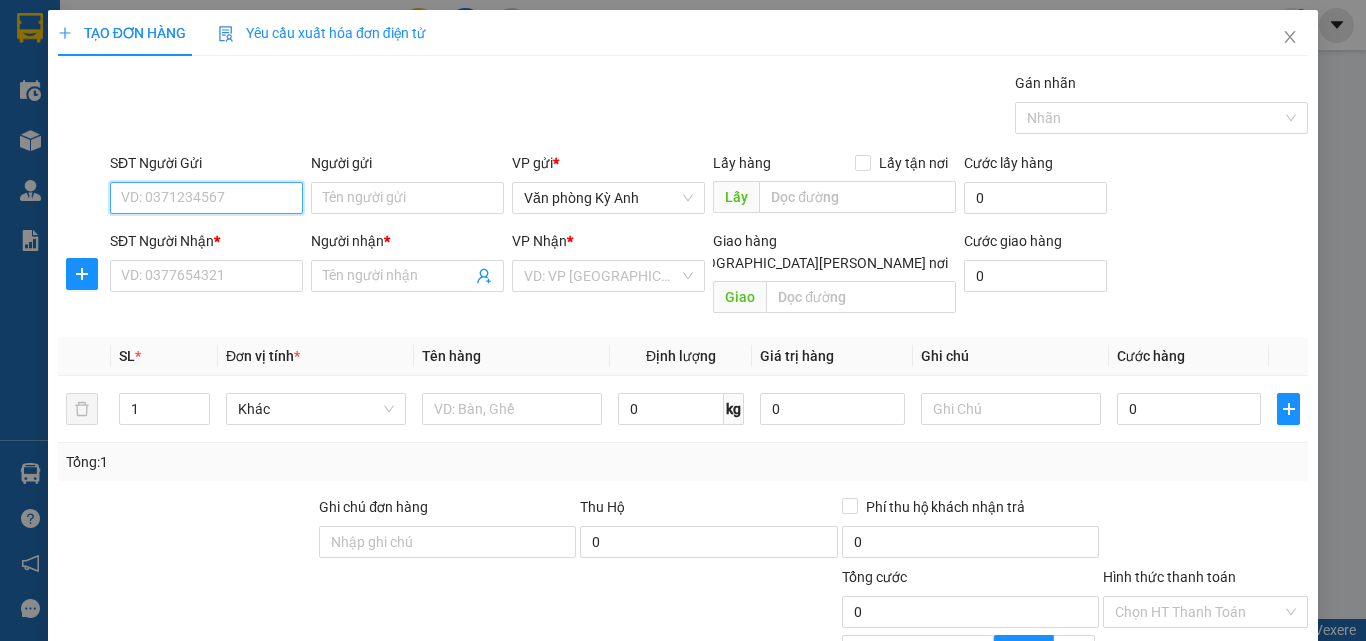 click on "SĐT Người Gửi" at bounding box center [206, 198] 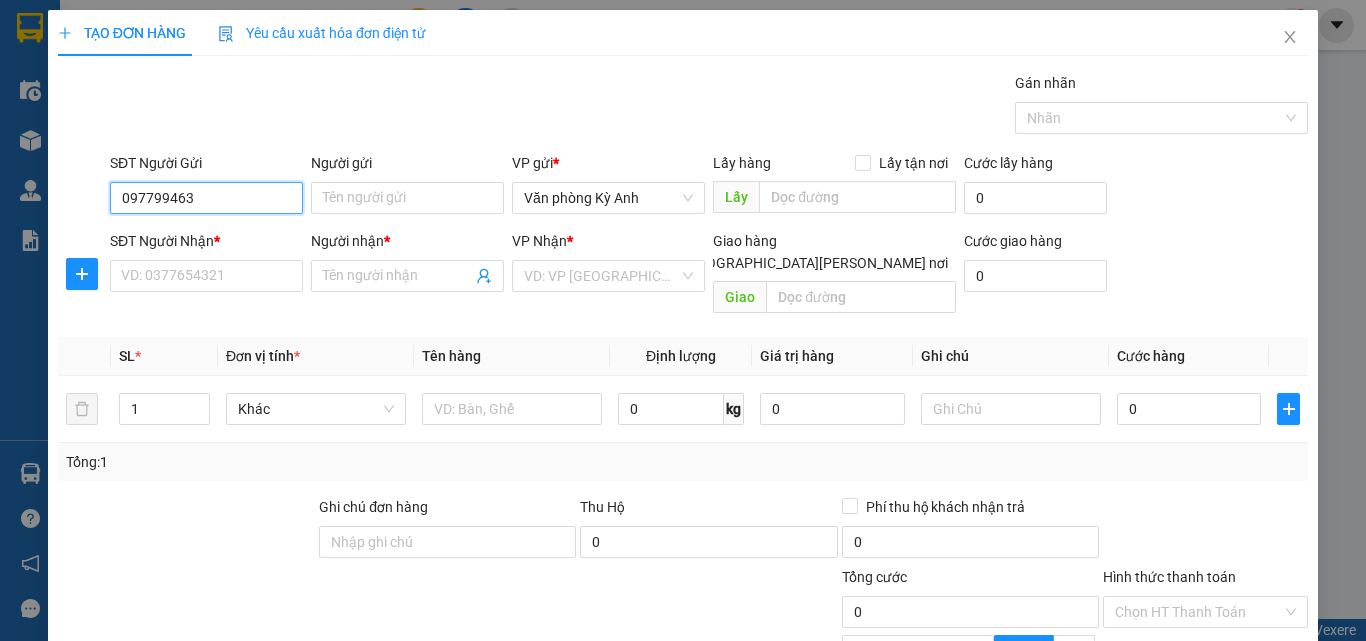 type on "0977994638" 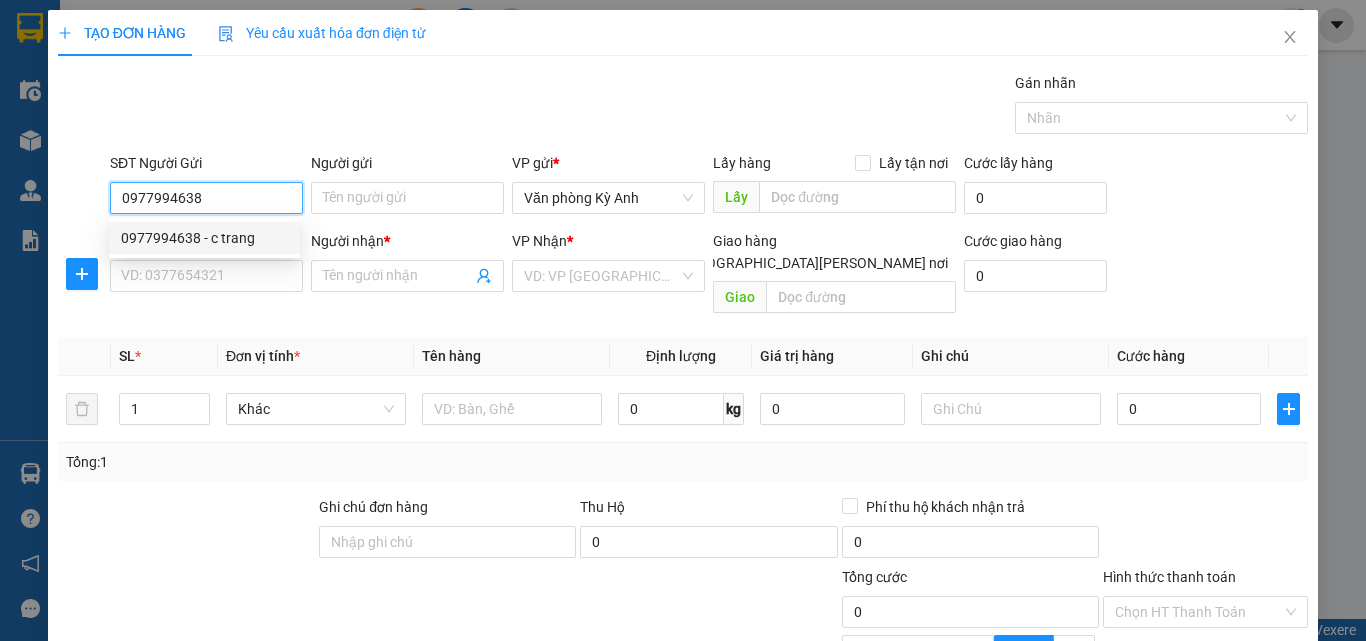 click on "0977994638 - c trang" at bounding box center [204, 238] 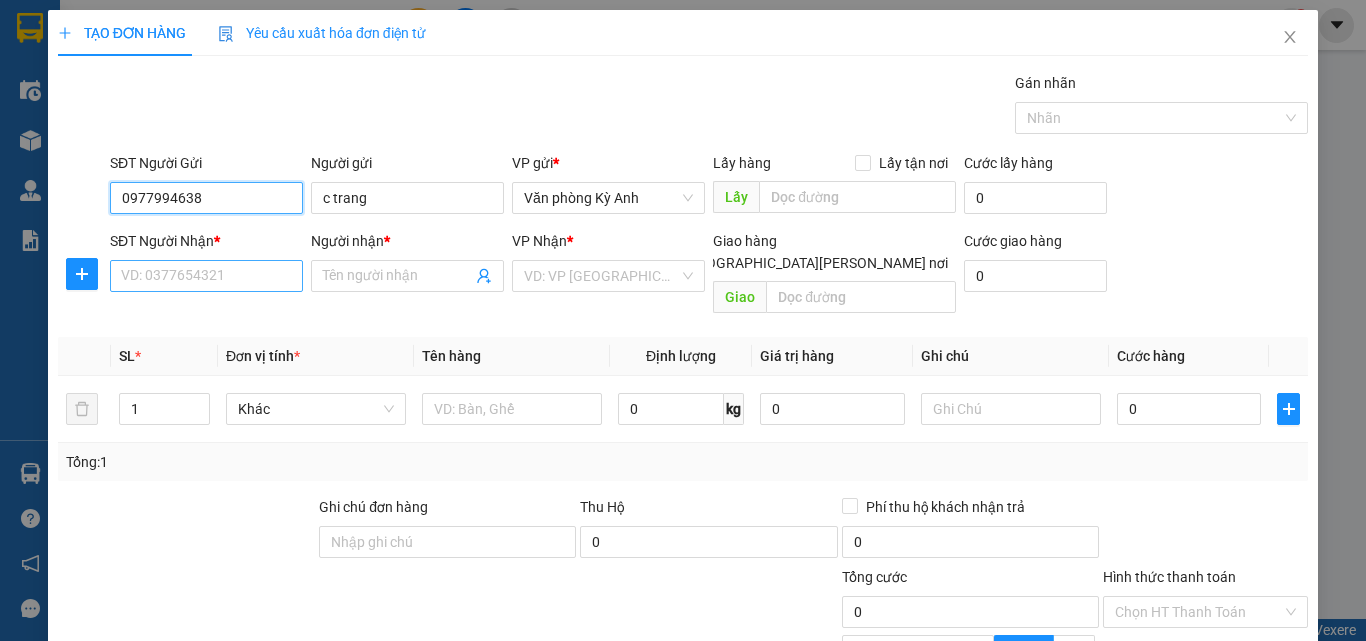 type on "0977994638" 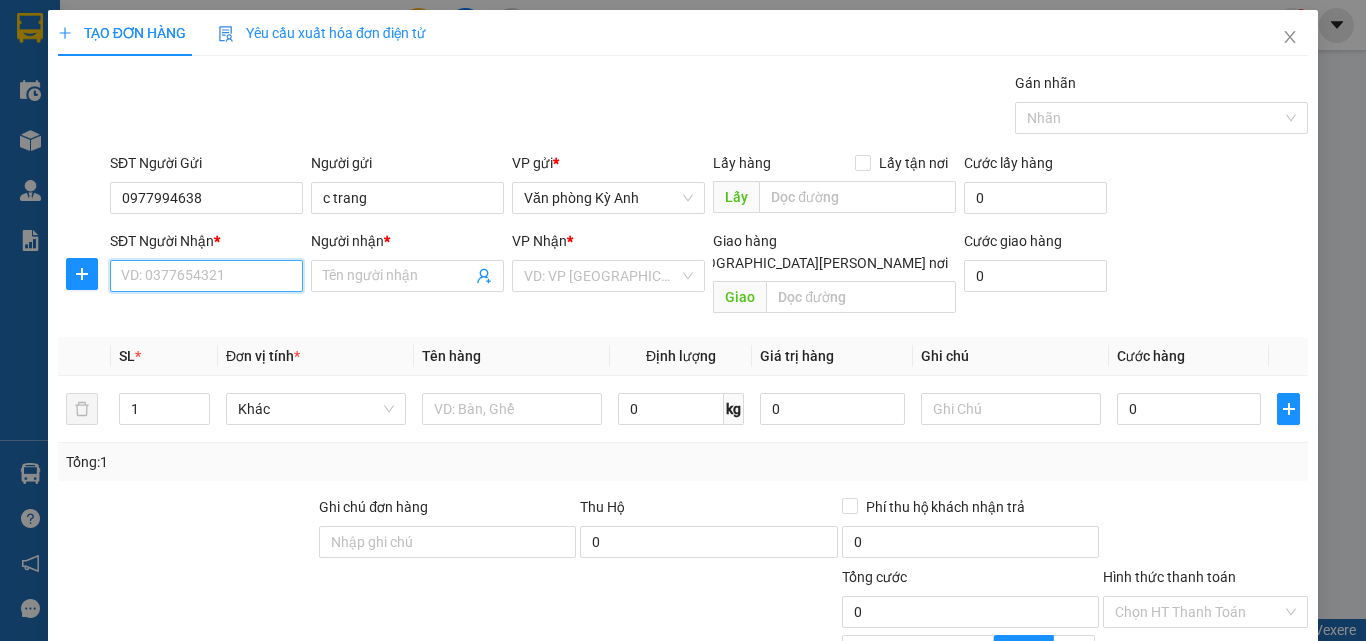 click on "SĐT Người Nhận  *" at bounding box center [206, 276] 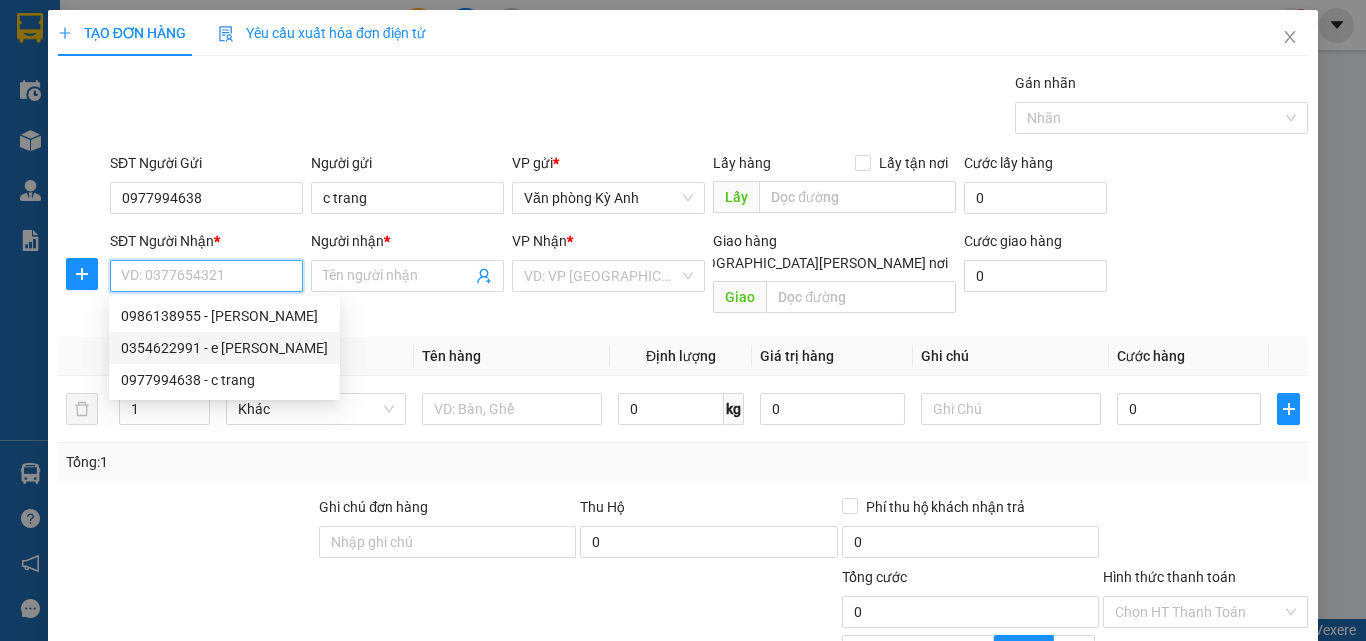 click on "0986138955 - toàn" at bounding box center [224, 316] 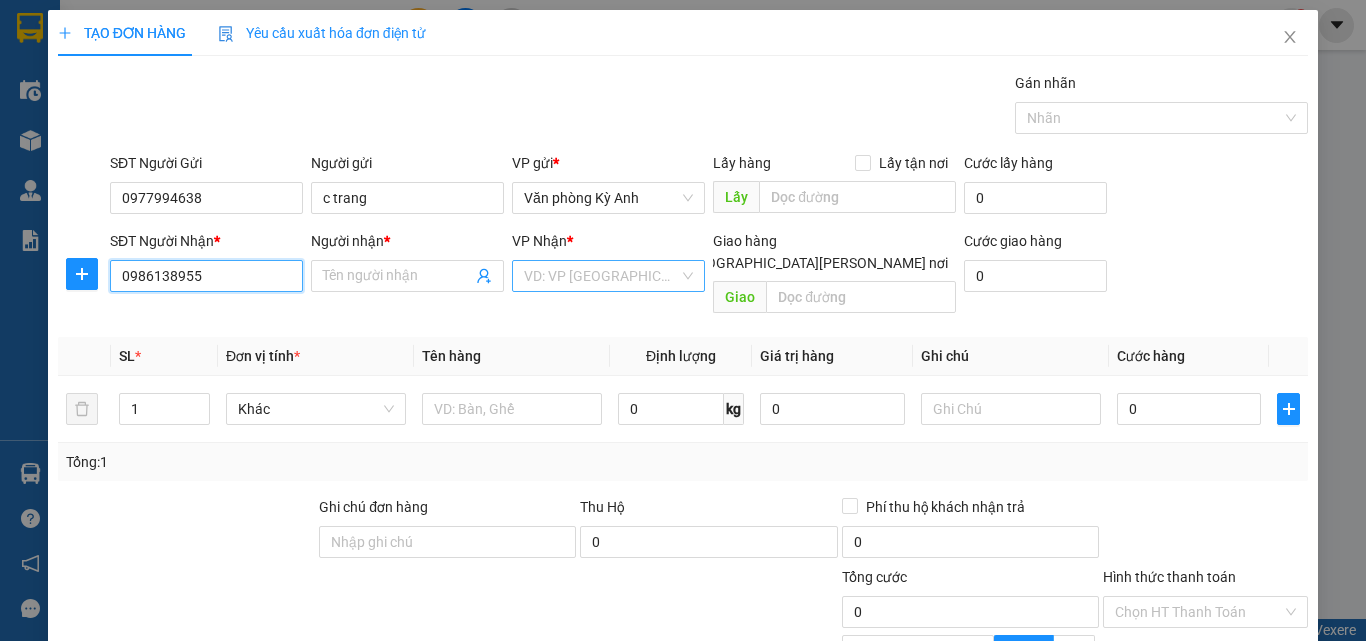 type on "toàn" 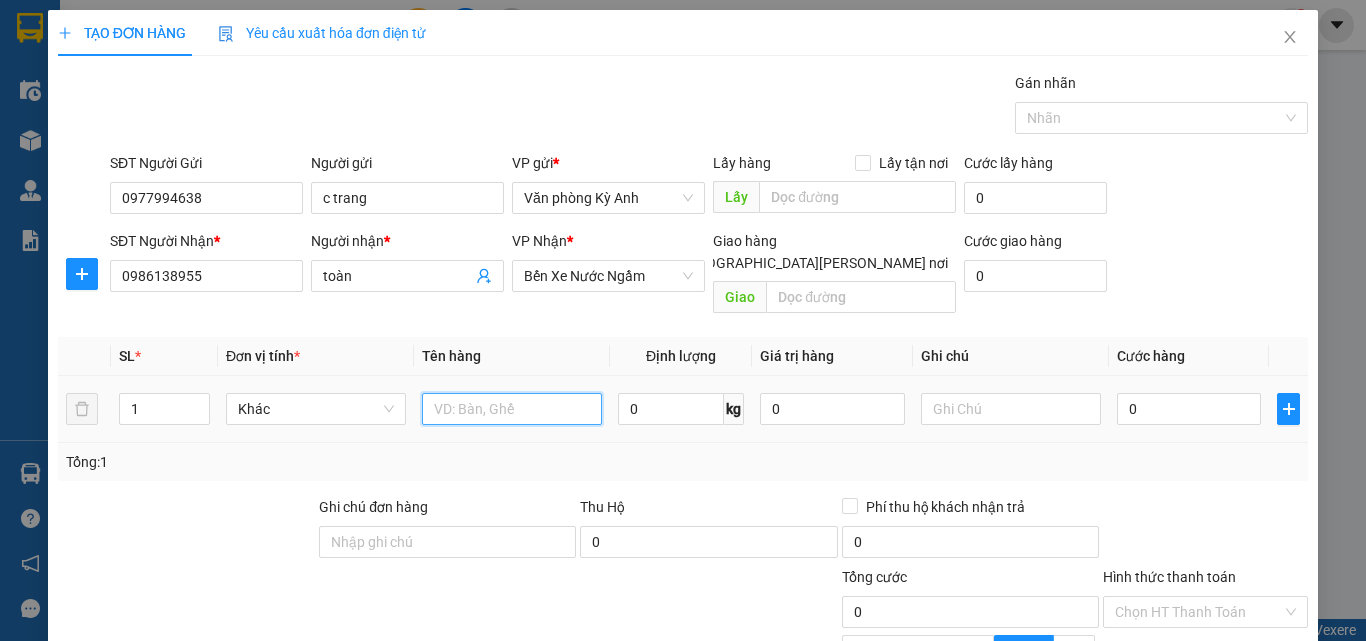 click at bounding box center (512, 409) 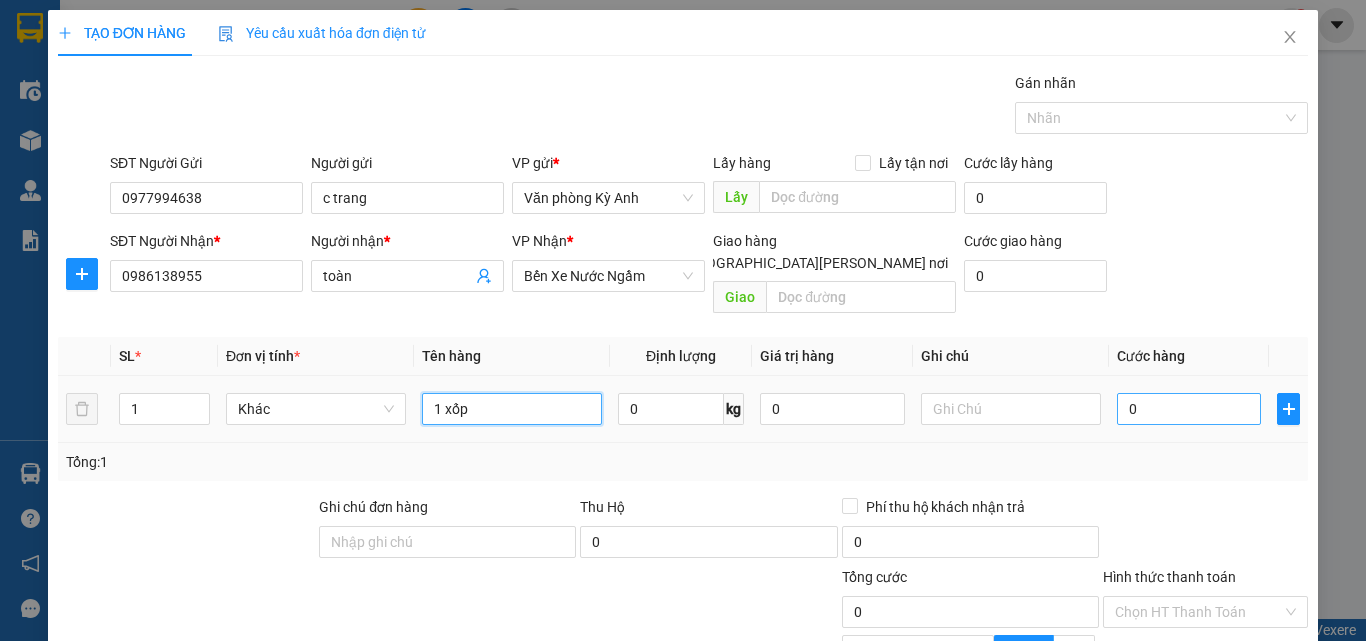 type on "1 xốp" 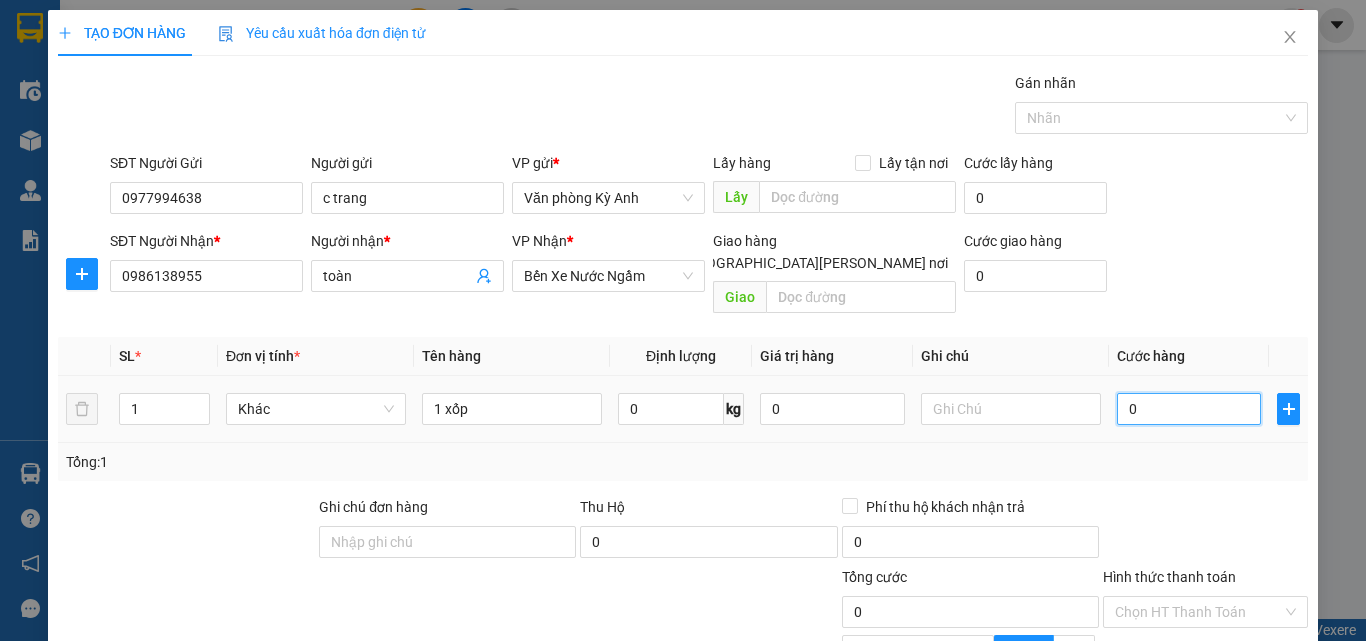 click on "0" at bounding box center (1189, 409) 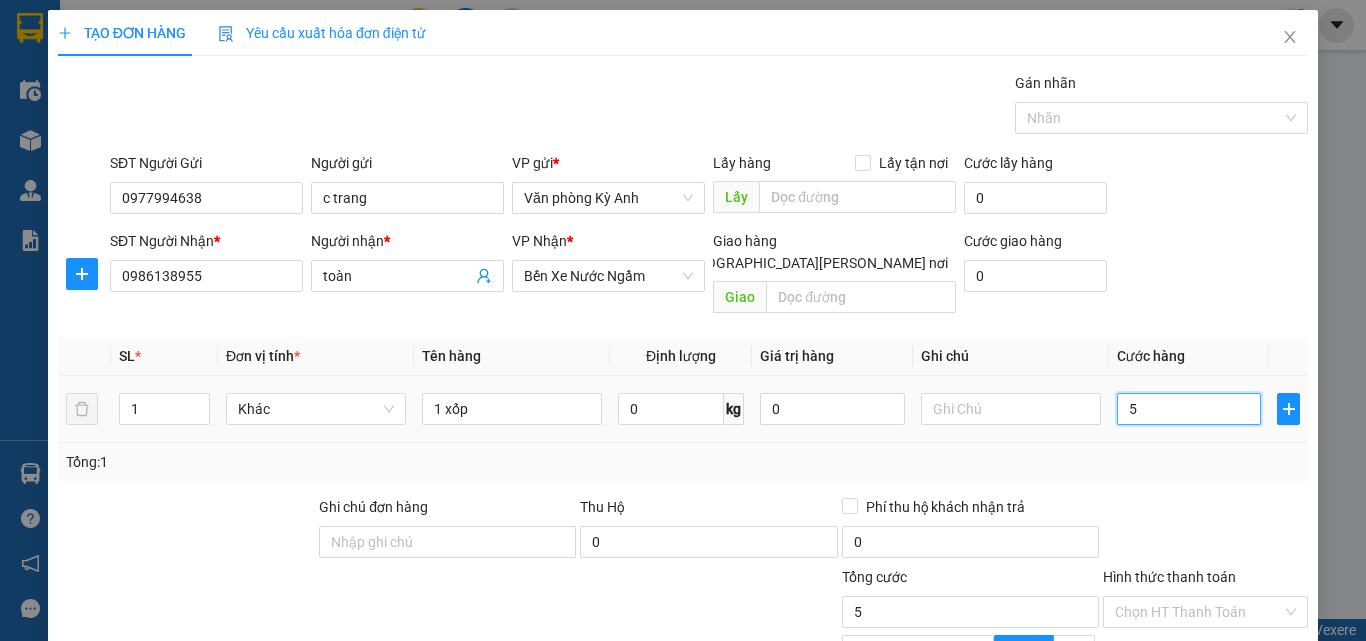 type on "50" 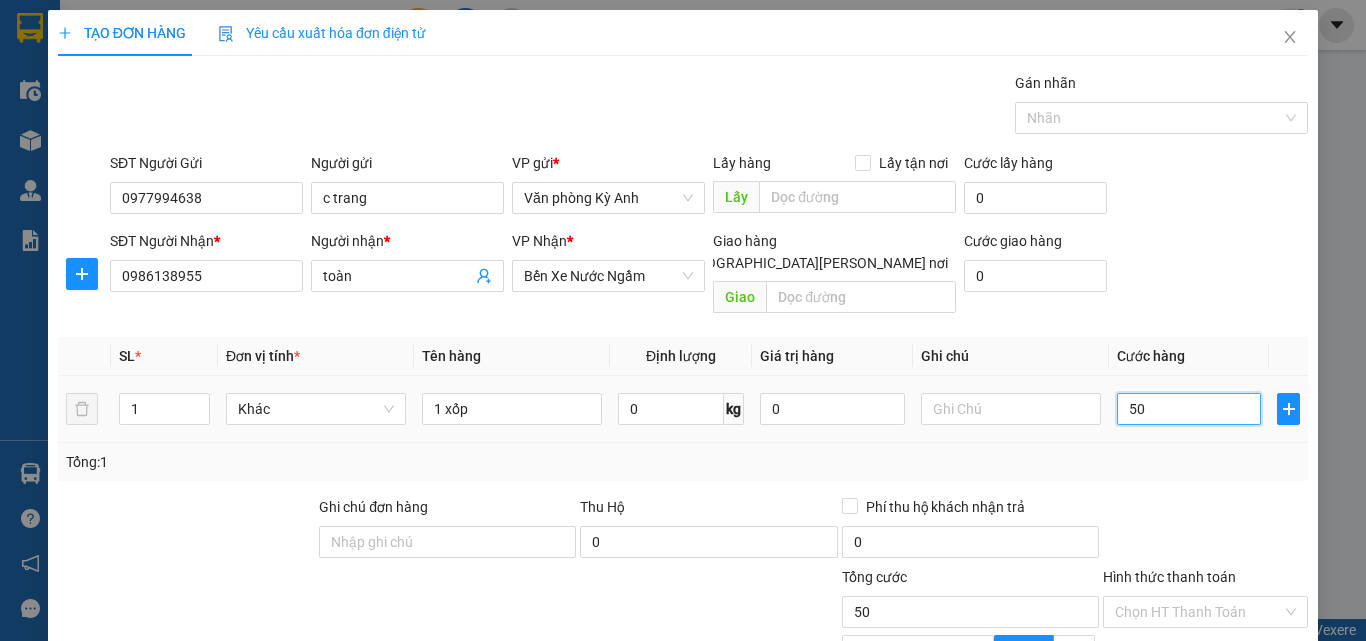 type on "500" 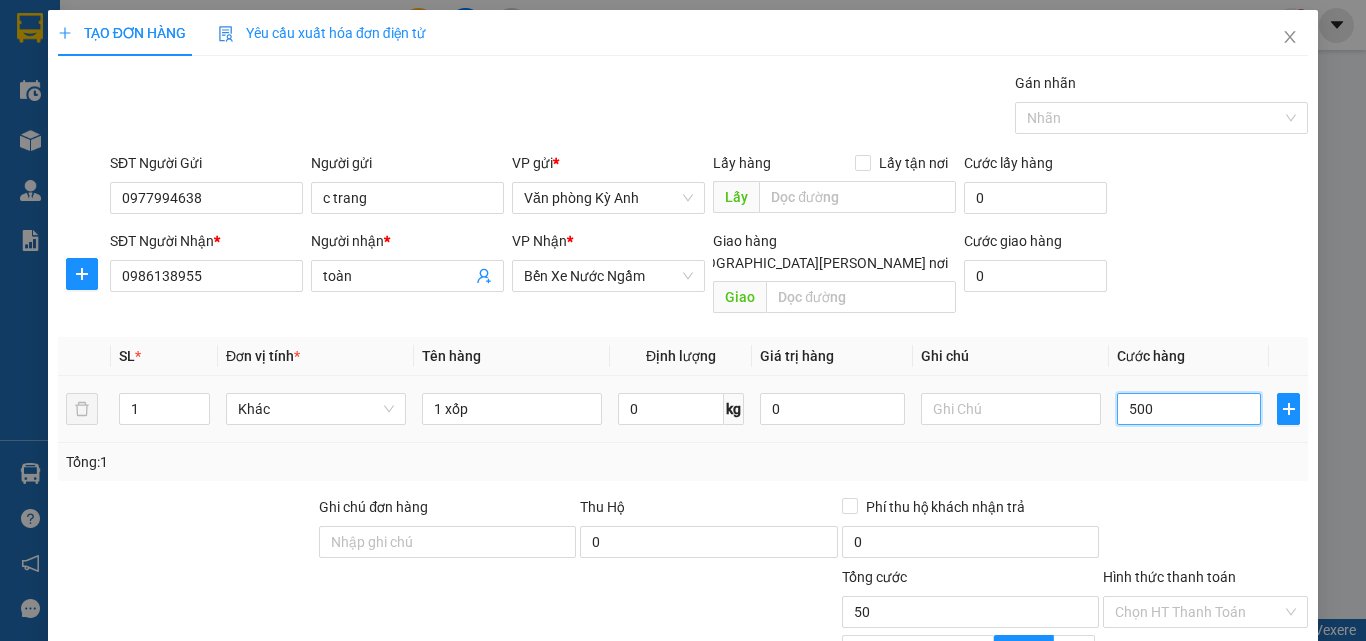 type on "500" 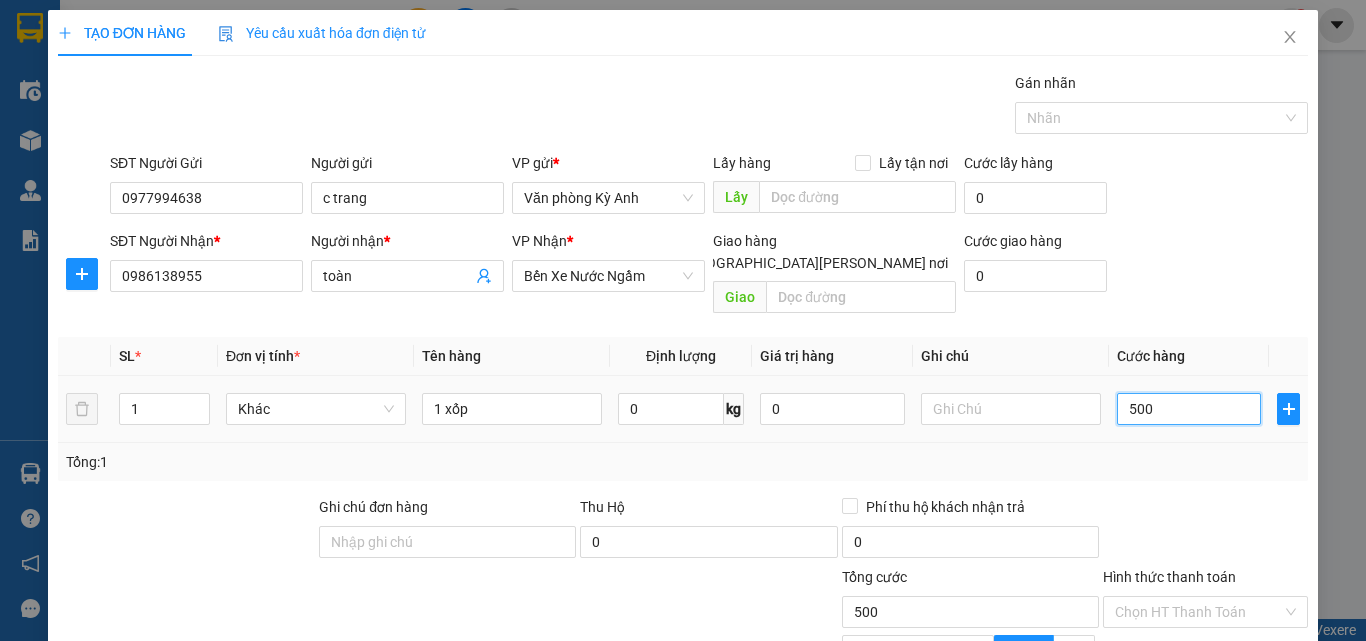 type on "5.000" 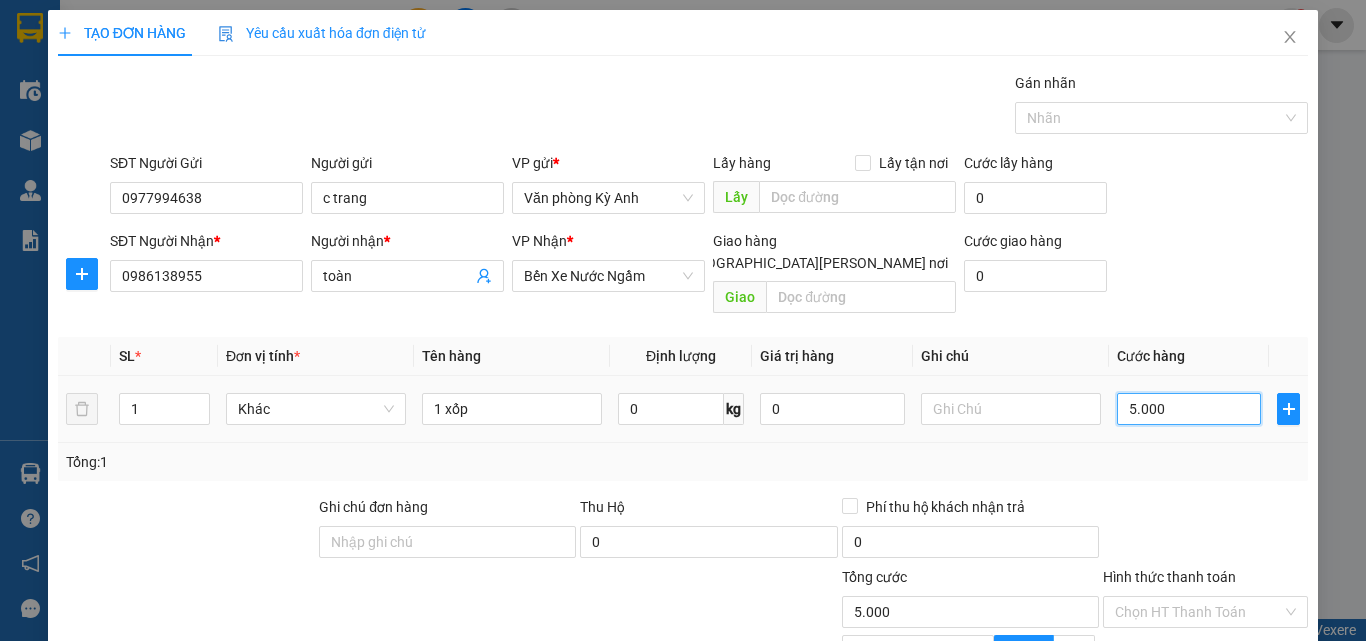 type on "50.000" 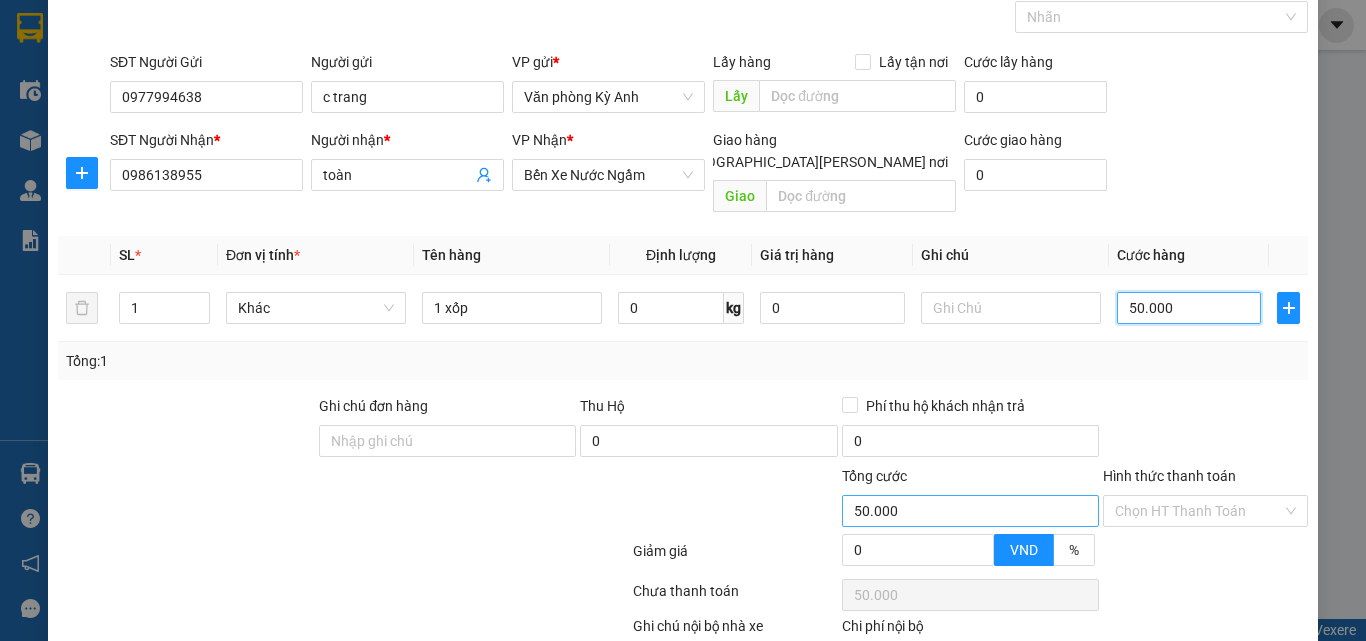 scroll, scrollTop: 201, scrollLeft: 0, axis: vertical 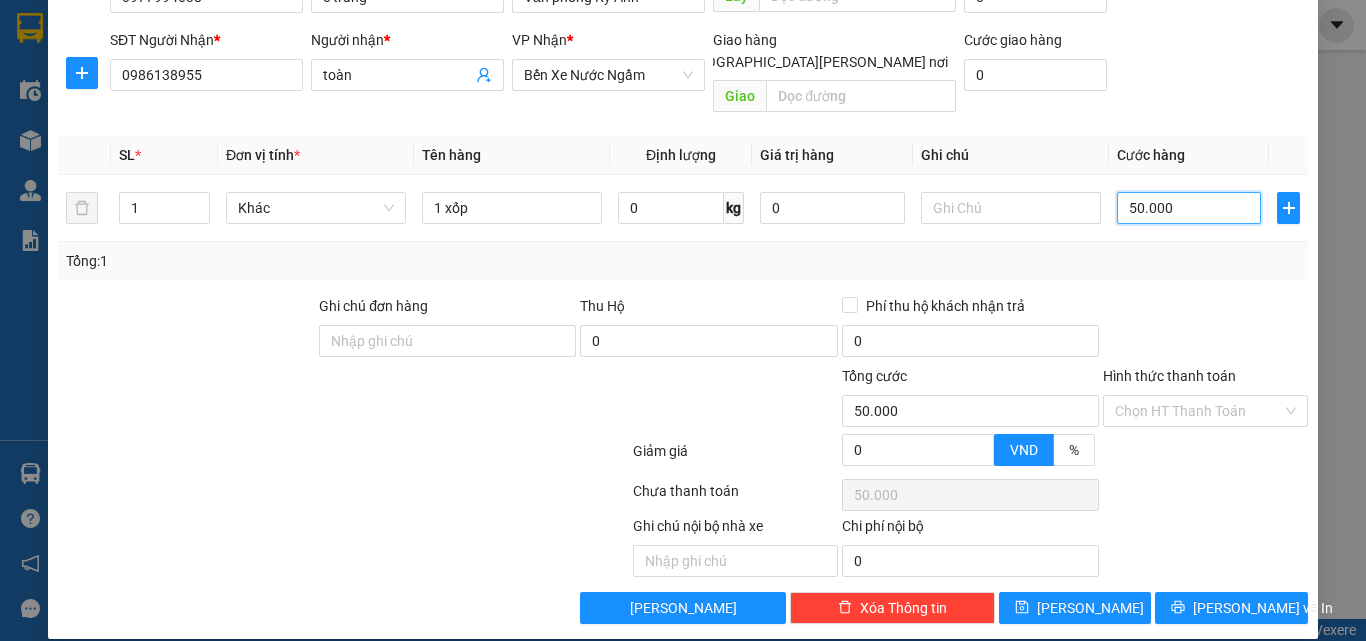 type on "50.000" 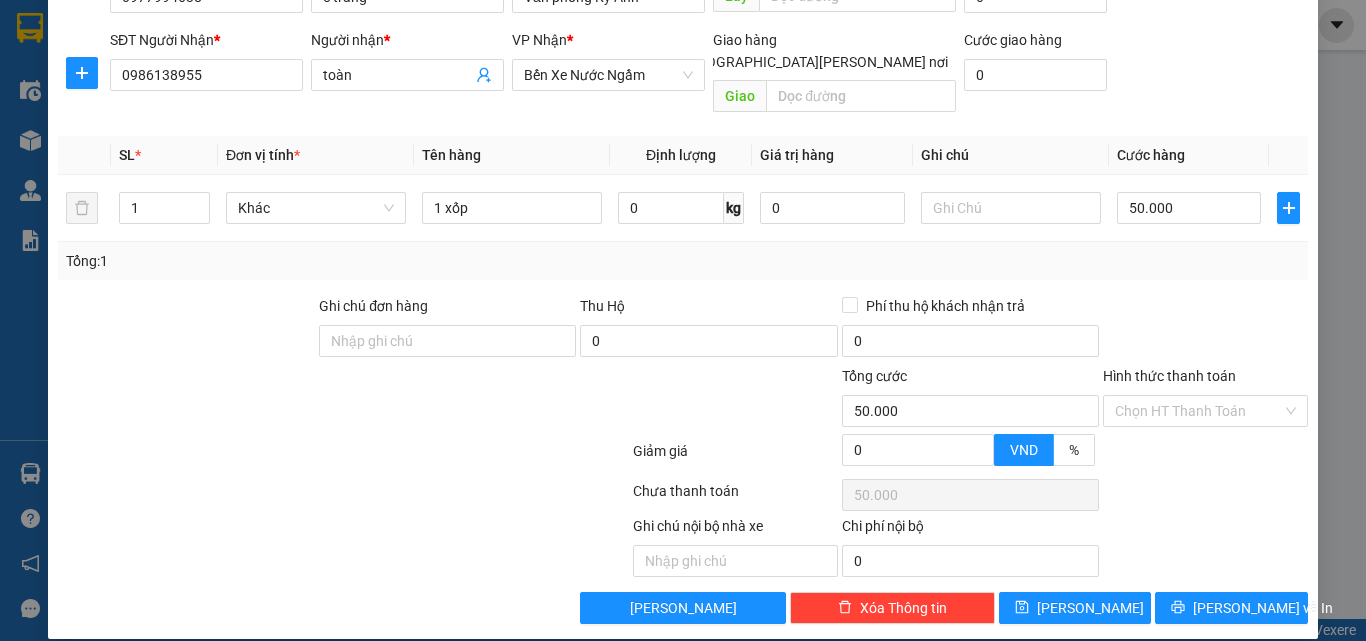 click on "Hình thức thanh toán" at bounding box center (1205, 380) 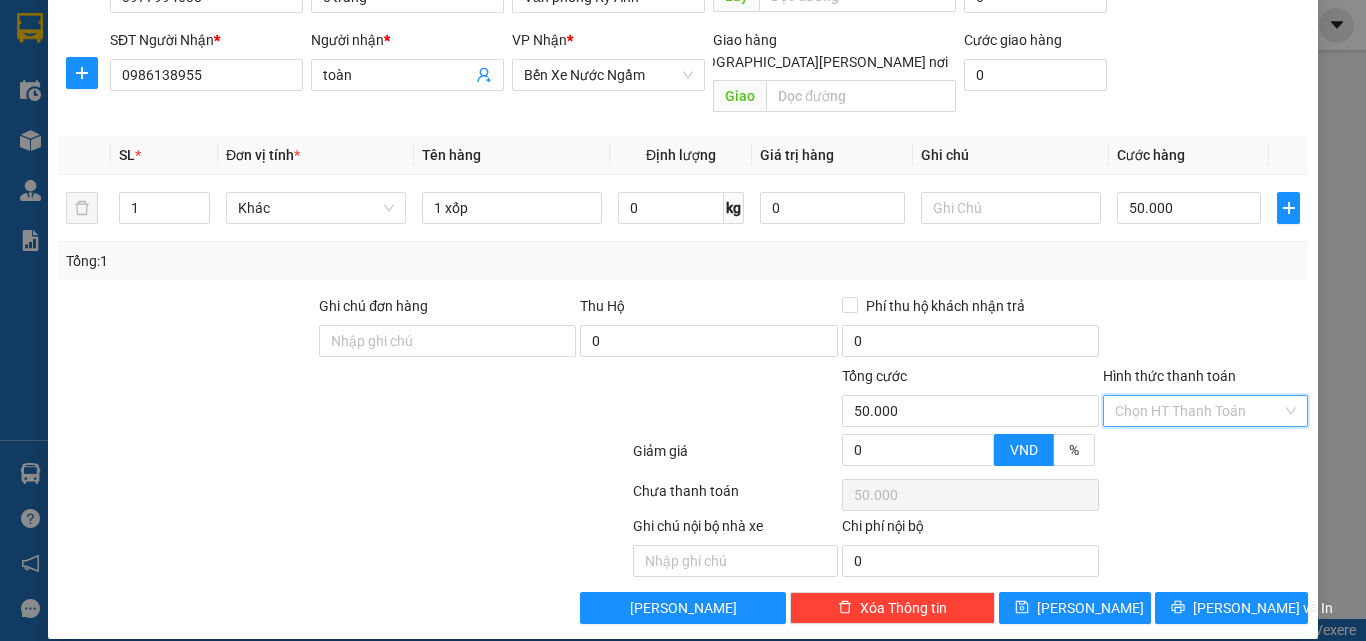 drag, startPoint x: 1174, startPoint y: 386, endPoint x: 1179, endPoint y: 436, distance: 50.24938 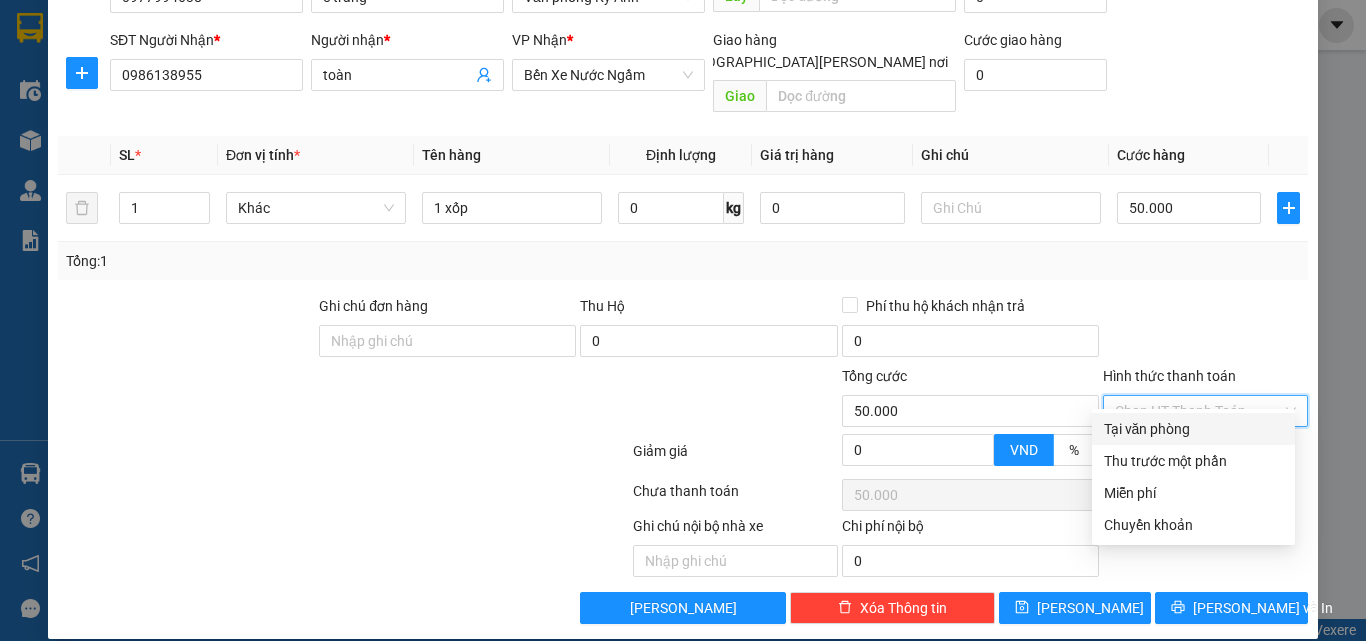 click on "Tại văn phòng" at bounding box center (1193, 429) 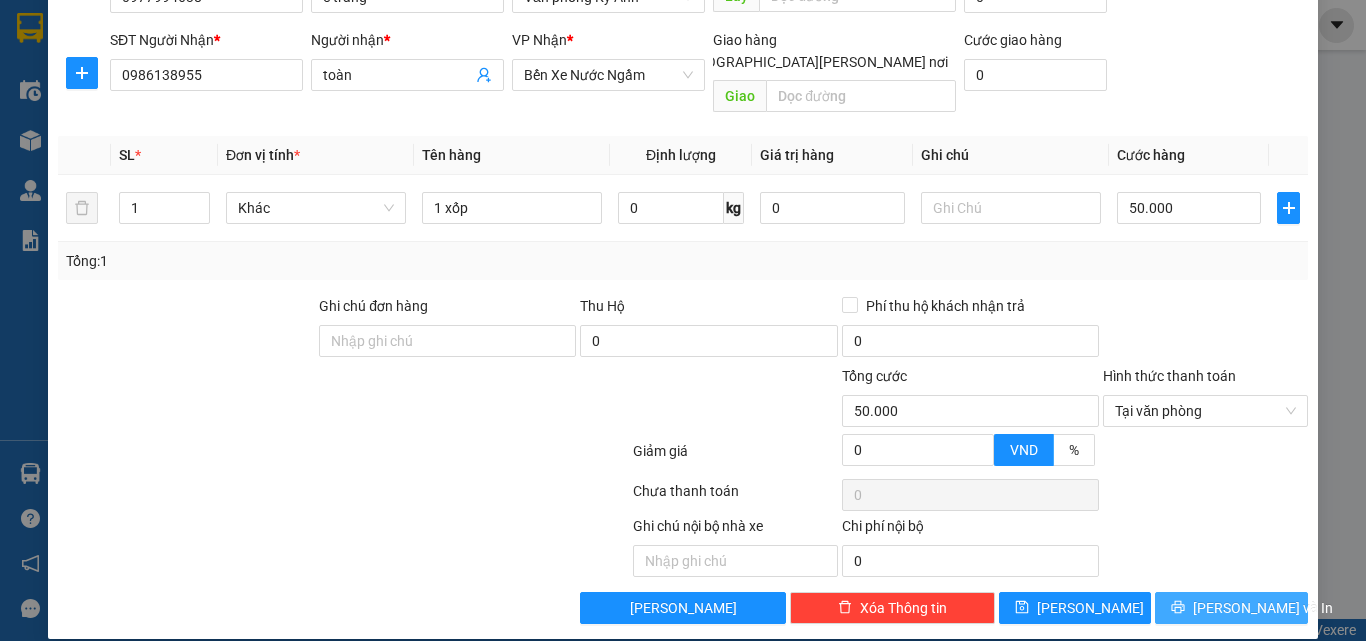 click on "[PERSON_NAME] và In" at bounding box center (1263, 608) 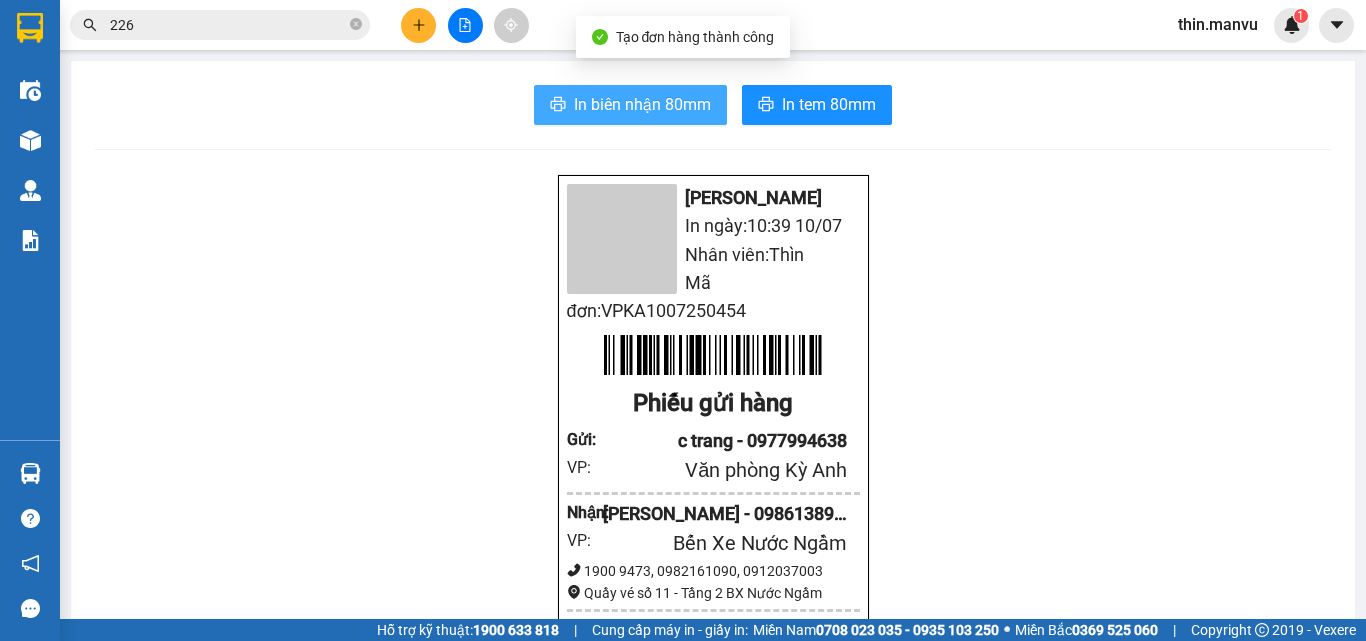 click on "In biên nhận 80mm" at bounding box center [642, 104] 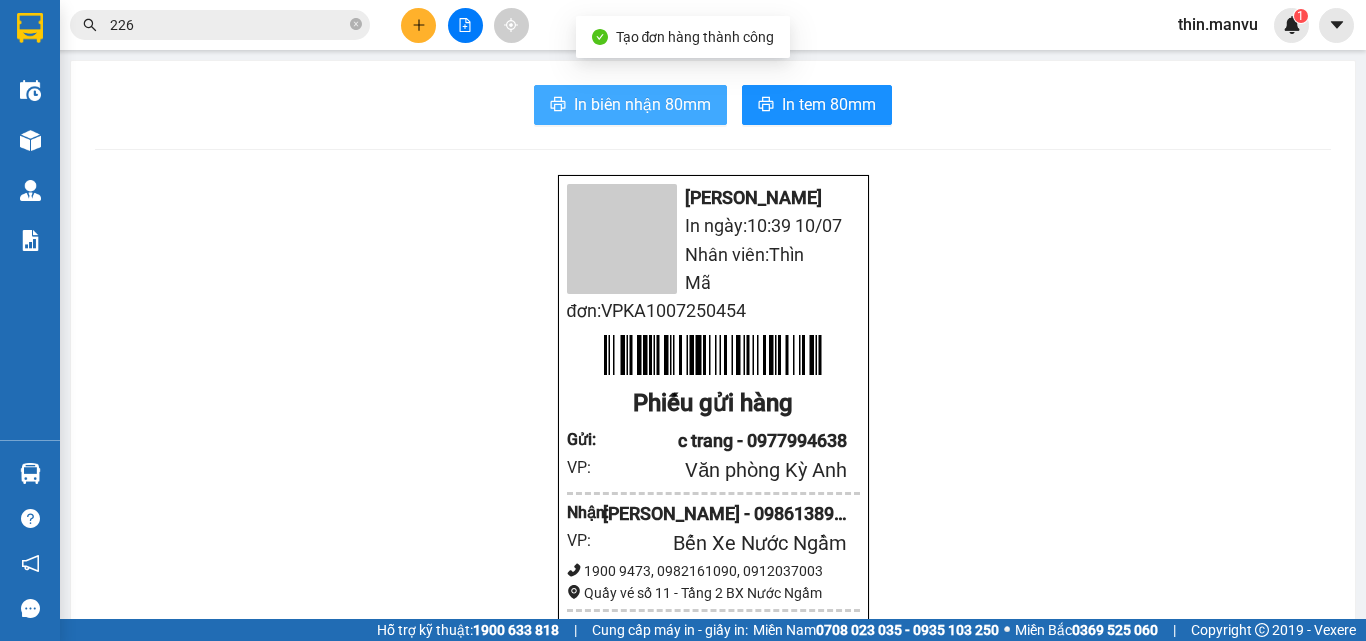 scroll, scrollTop: 0, scrollLeft: 0, axis: both 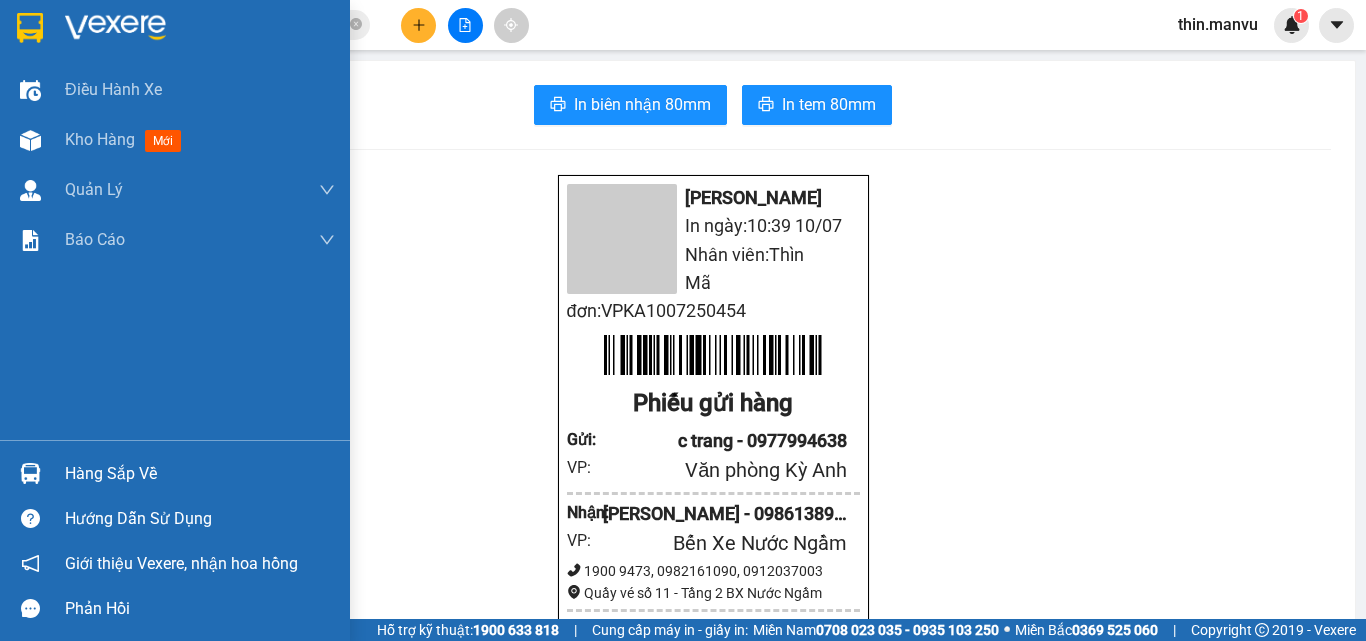 click at bounding box center [30, 27] 